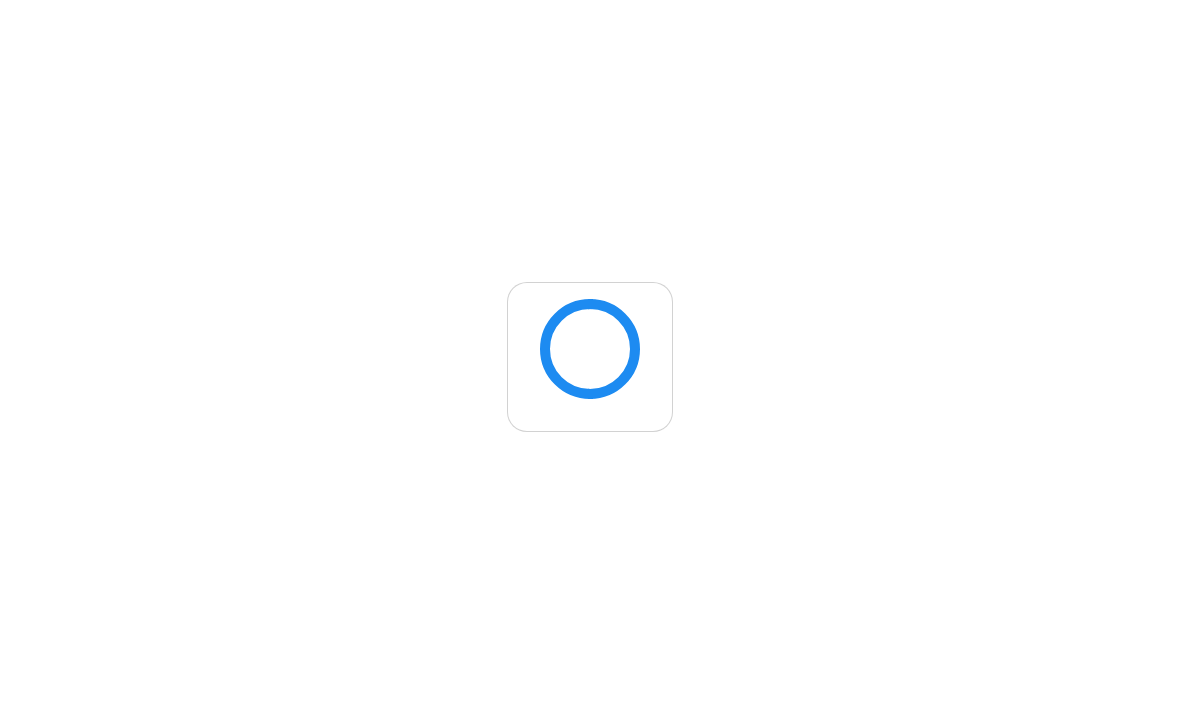 scroll, scrollTop: 0, scrollLeft: 0, axis: both 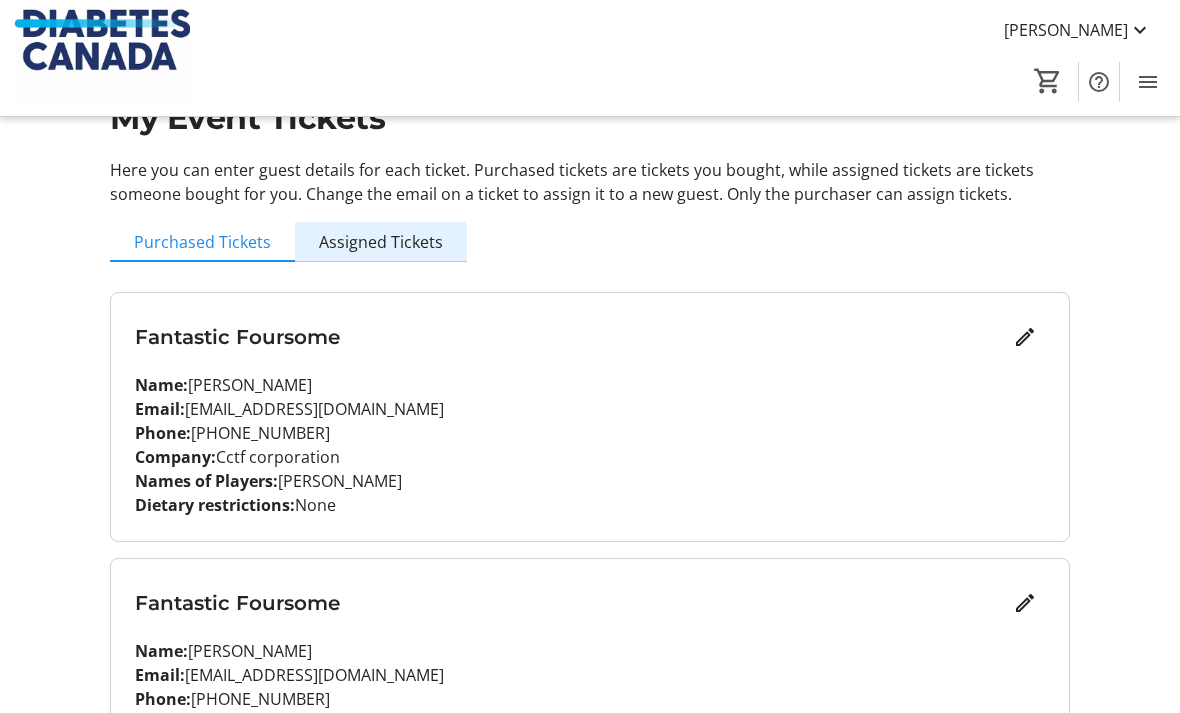 click on "Assigned Tickets" at bounding box center [381, 242] 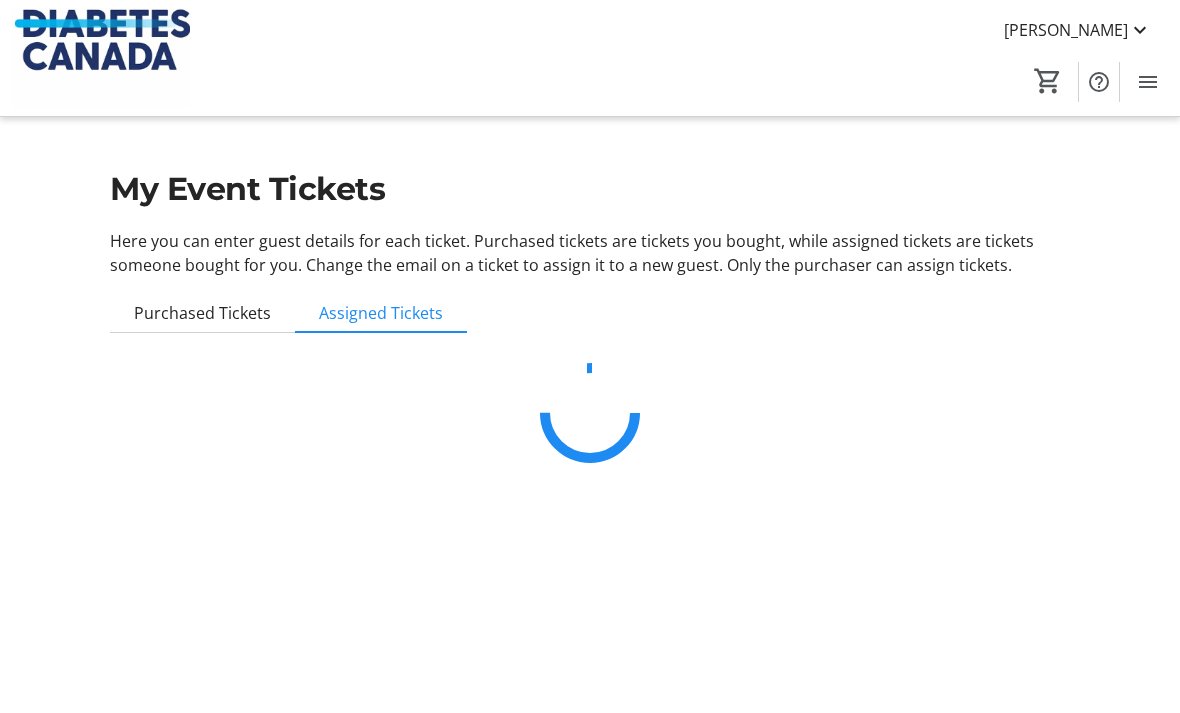 scroll, scrollTop: 0, scrollLeft: 0, axis: both 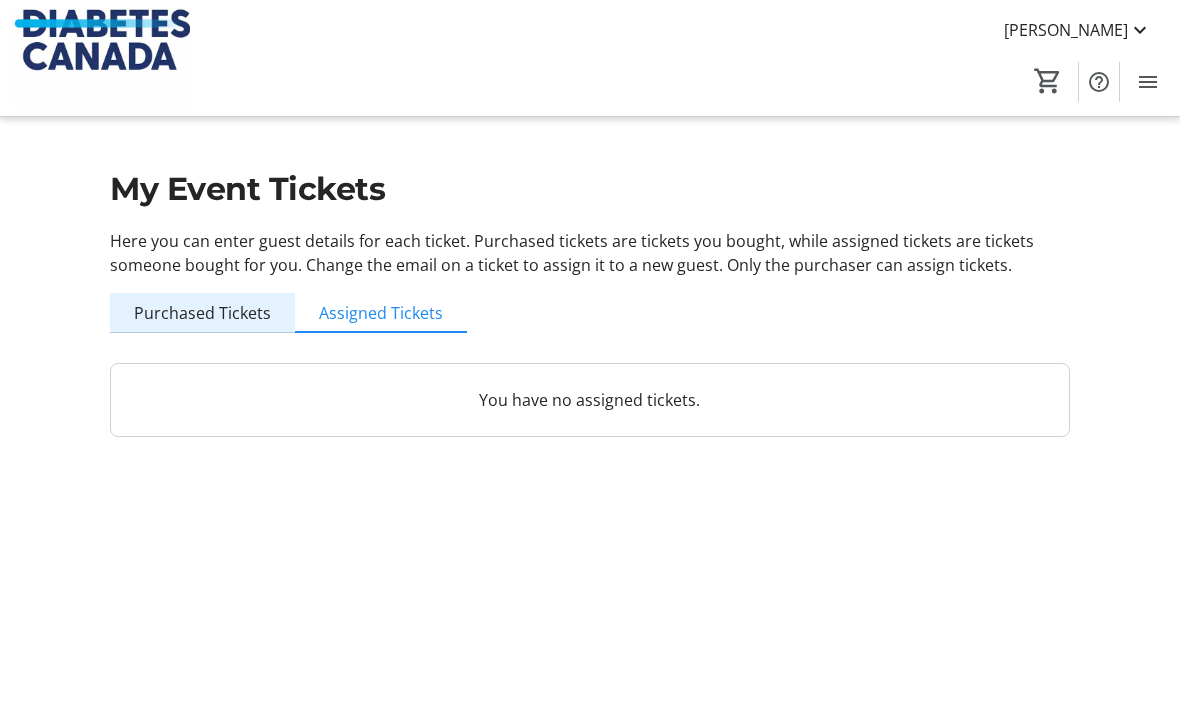 click on "Purchased Tickets" at bounding box center [202, 313] 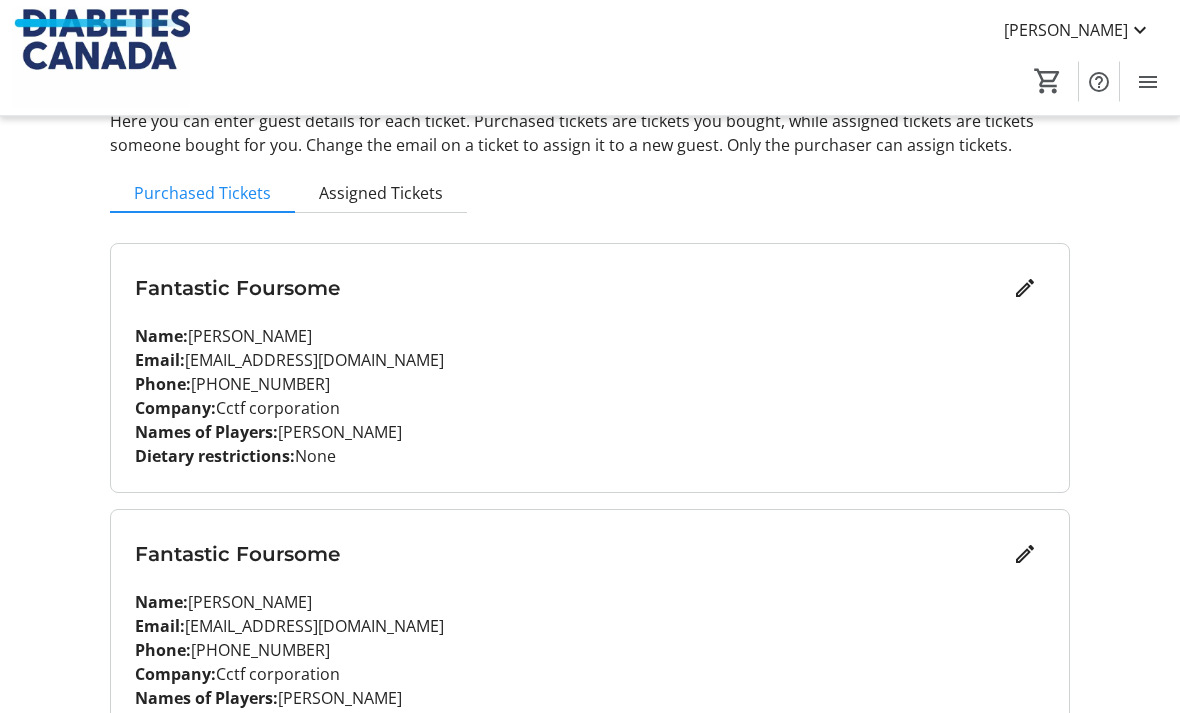 scroll, scrollTop: 150, scrollLeft: 0, axis: vertical 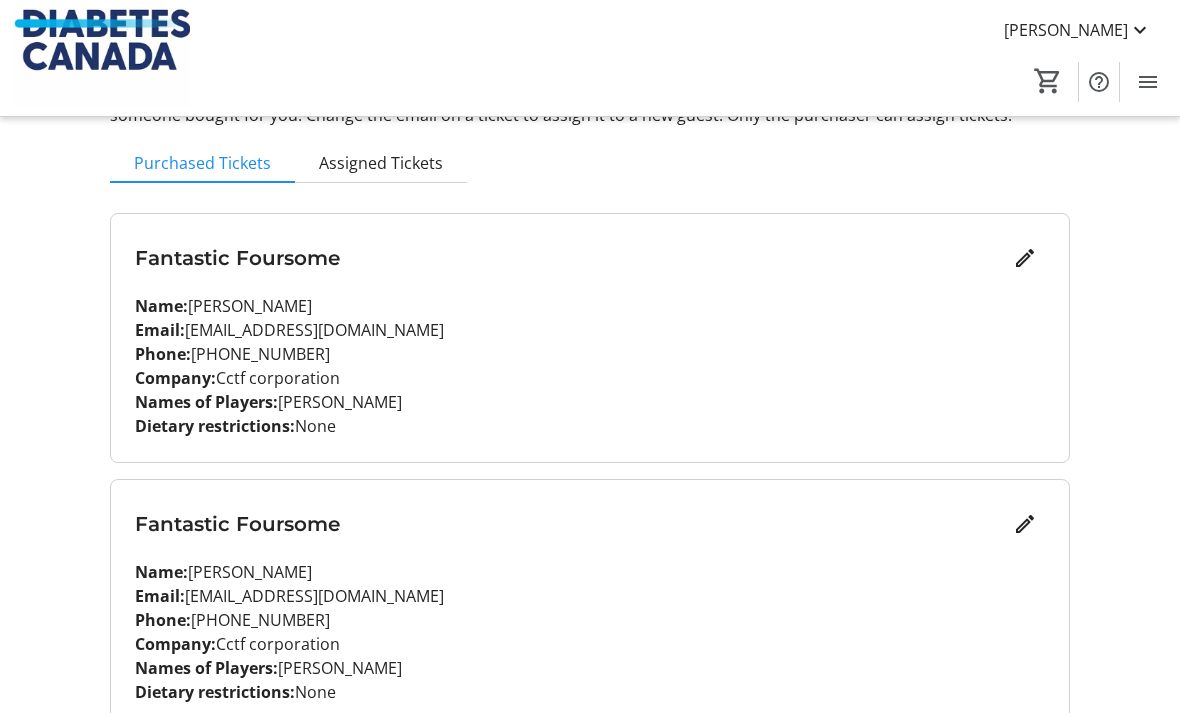 click 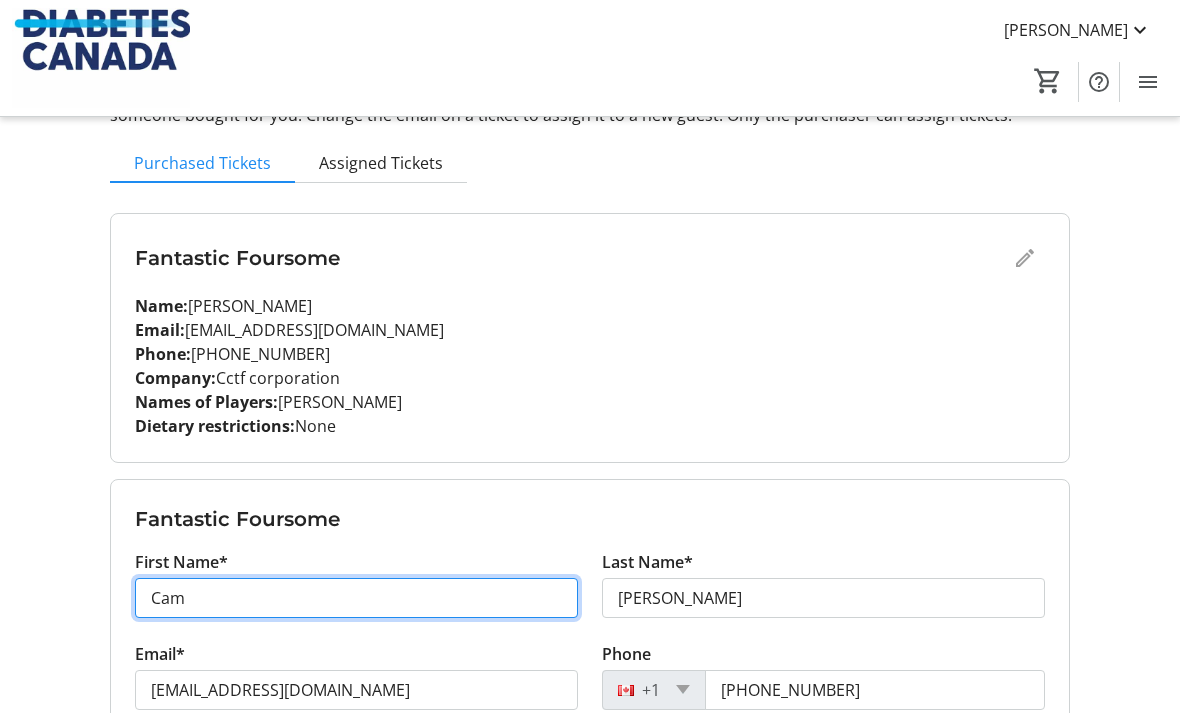 click on "Cam" at bounding box center (356, 598) 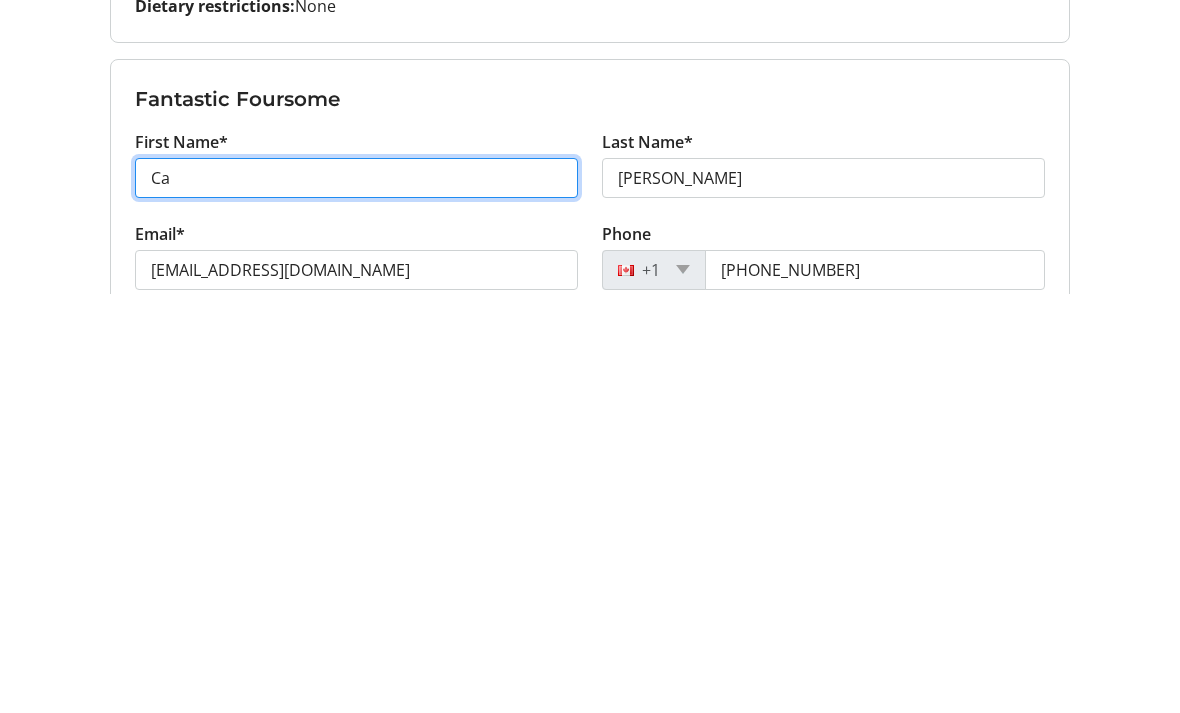 type on "C" 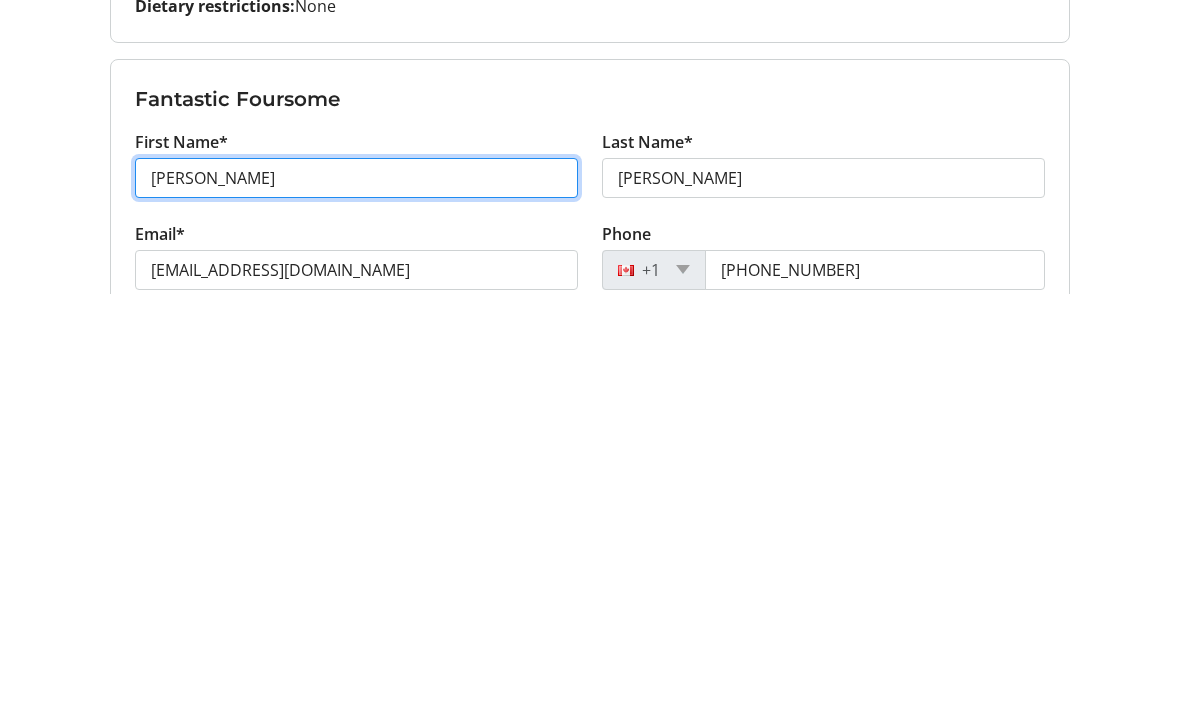 type on "[PERSON_NAME]" 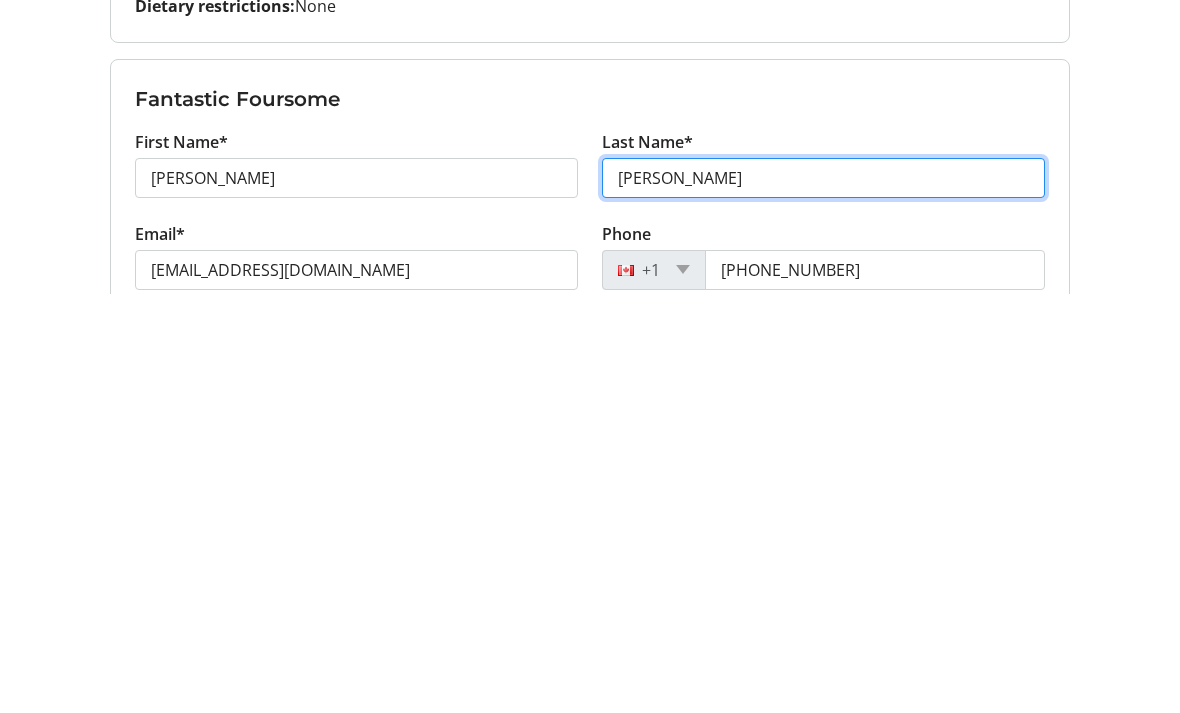 click on "[PERSON_NAME]" at bounding box center (823, 598) 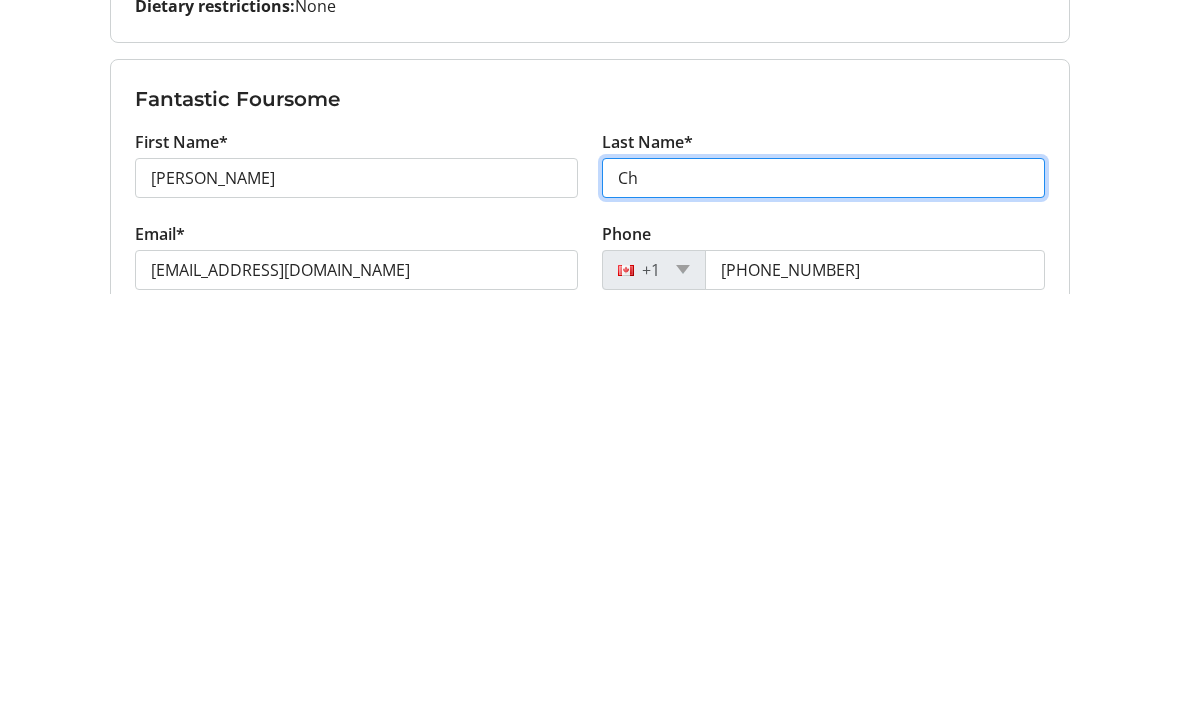 type on "C" 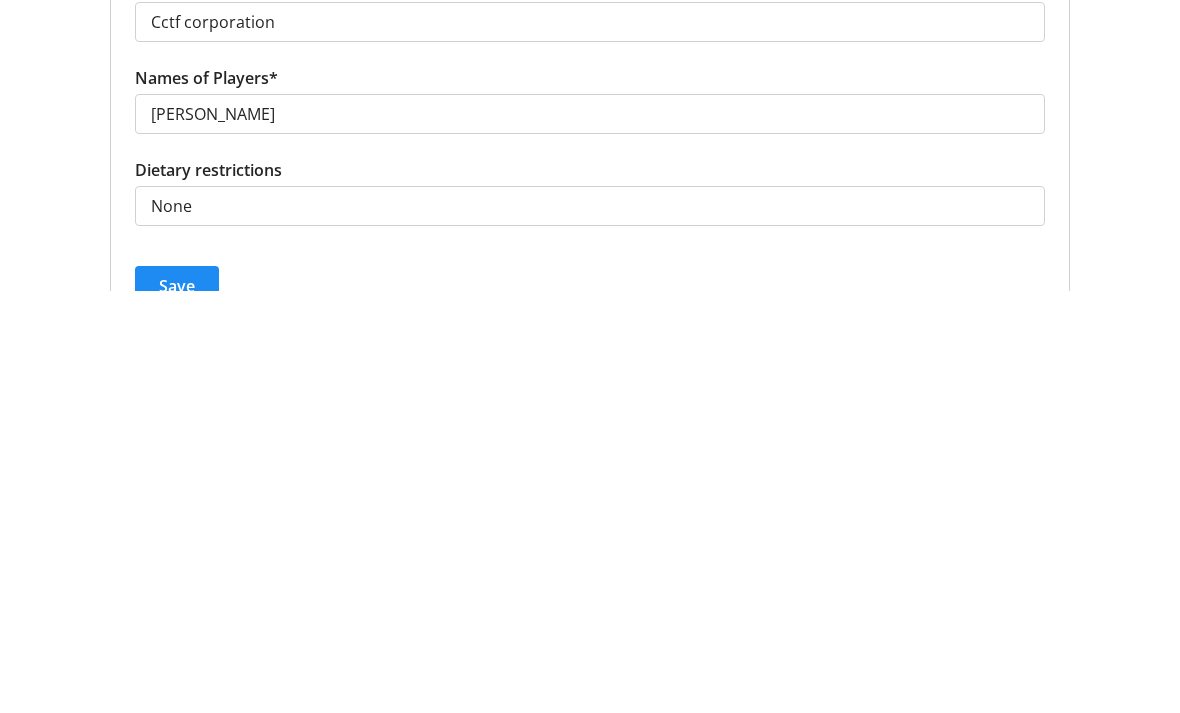 scroll, scrollTop: 527, scrollLeft: 0, axis: vertical 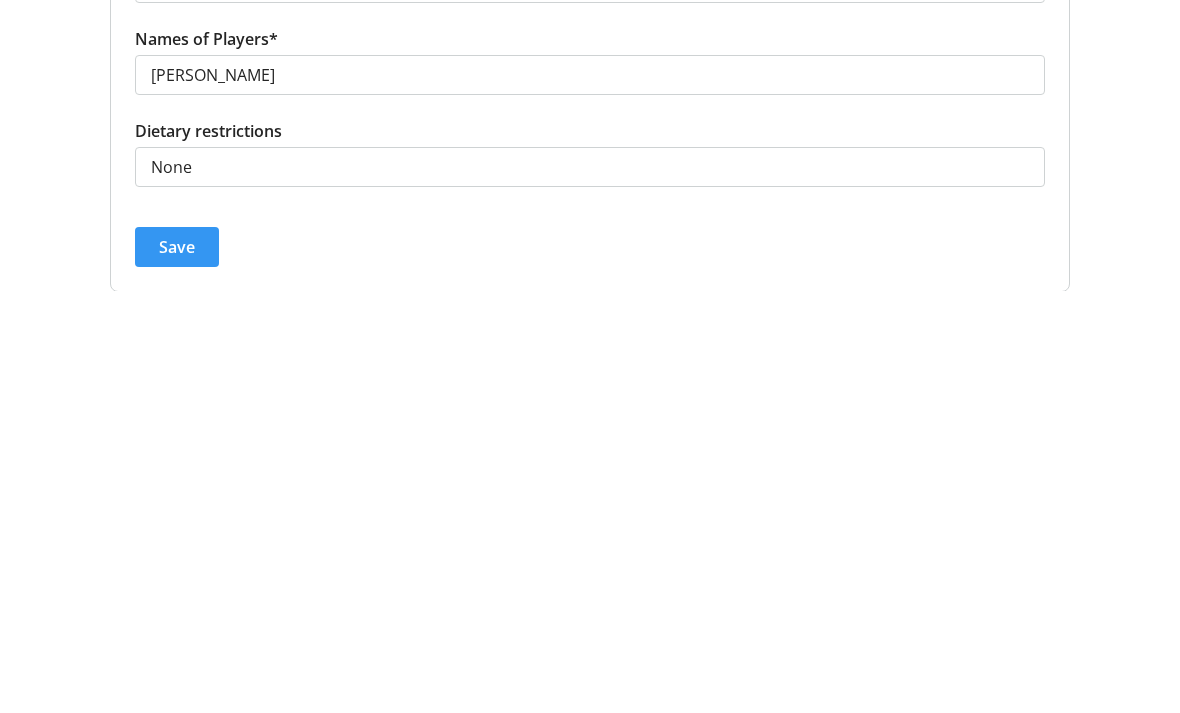type on "[PERSON_NAME]" 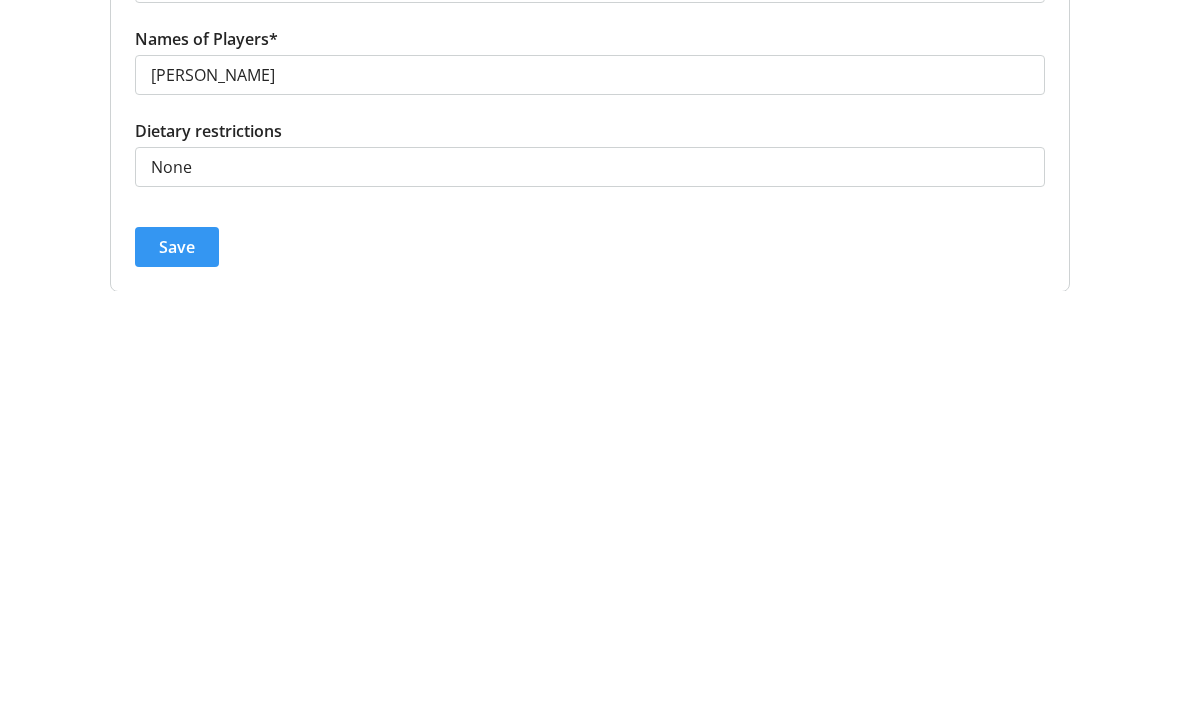 click on "Save" 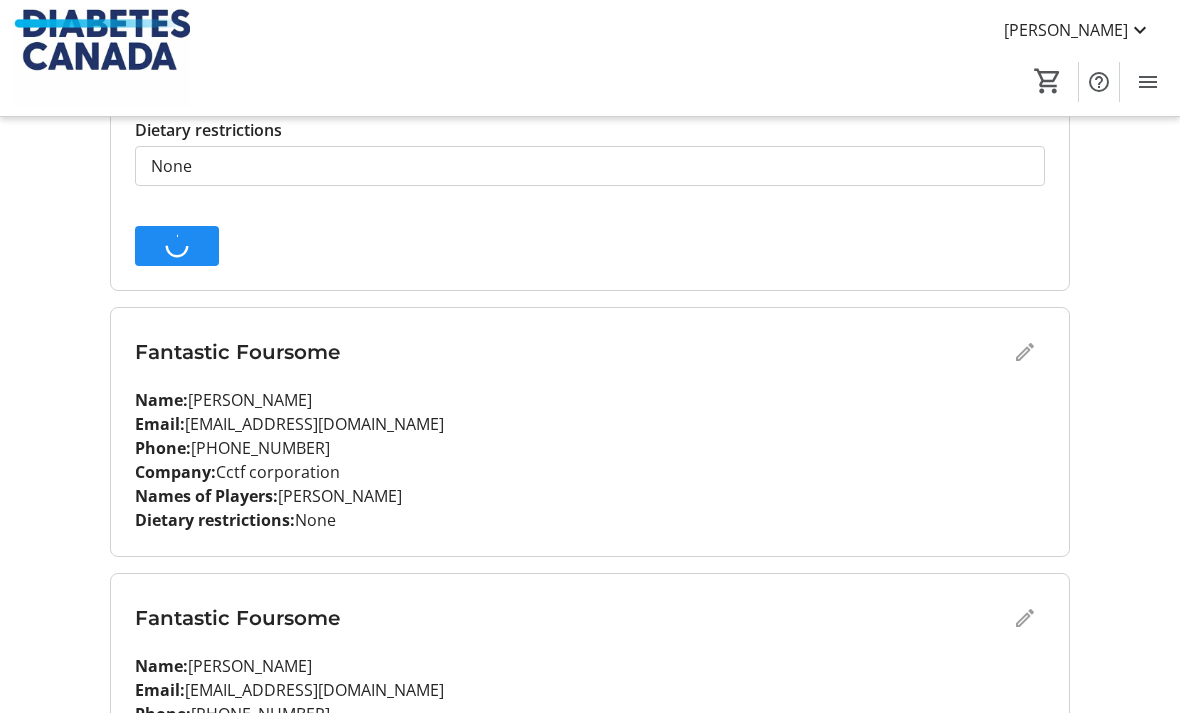 scroll, scrollTop: 713, scrollLeft: 0, axis: vertical 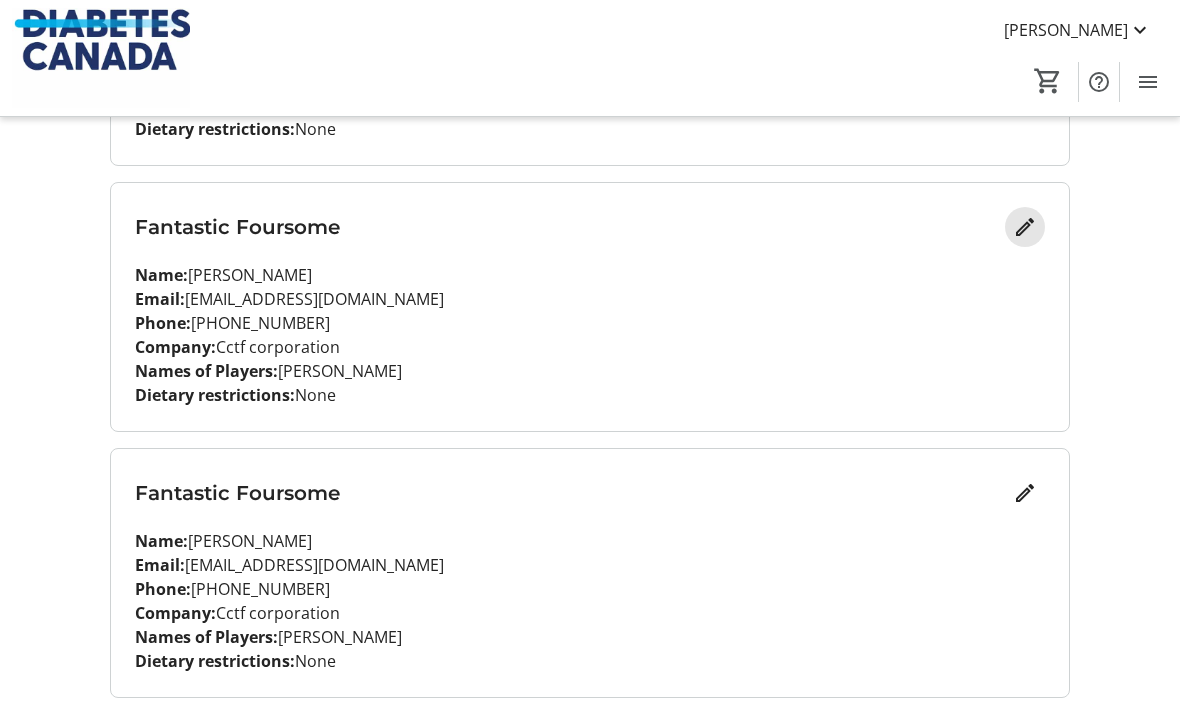 click 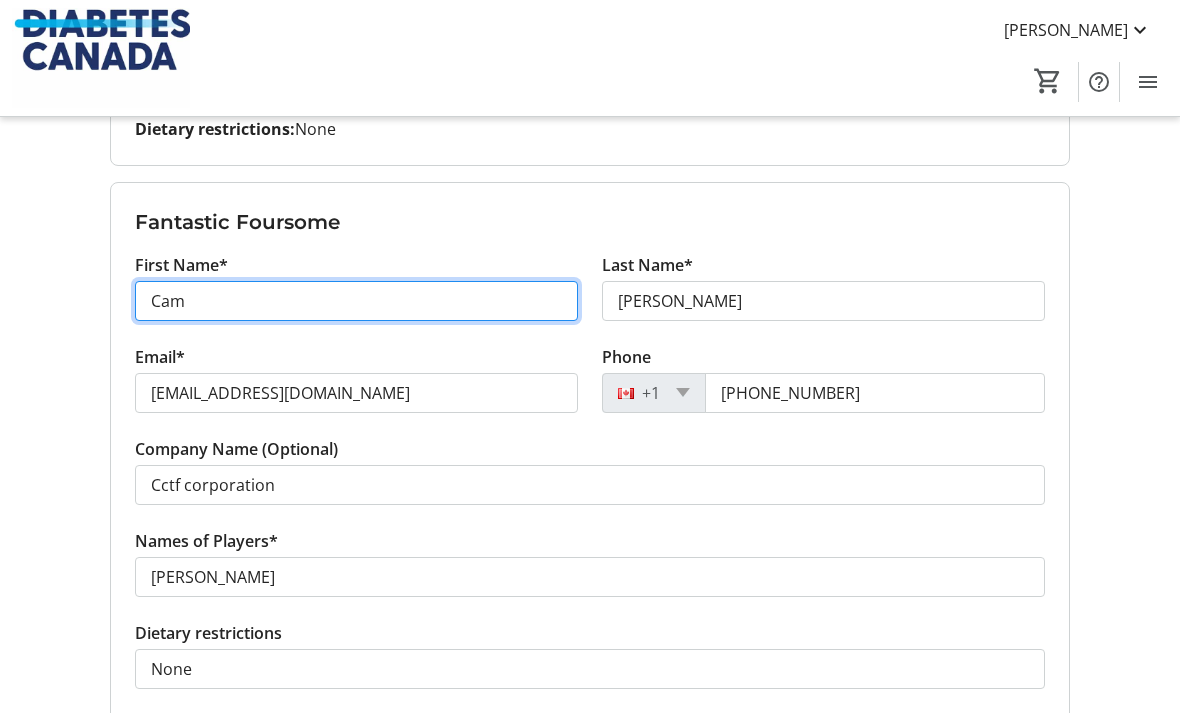click on "Cam" at bounding box center (356, 301) 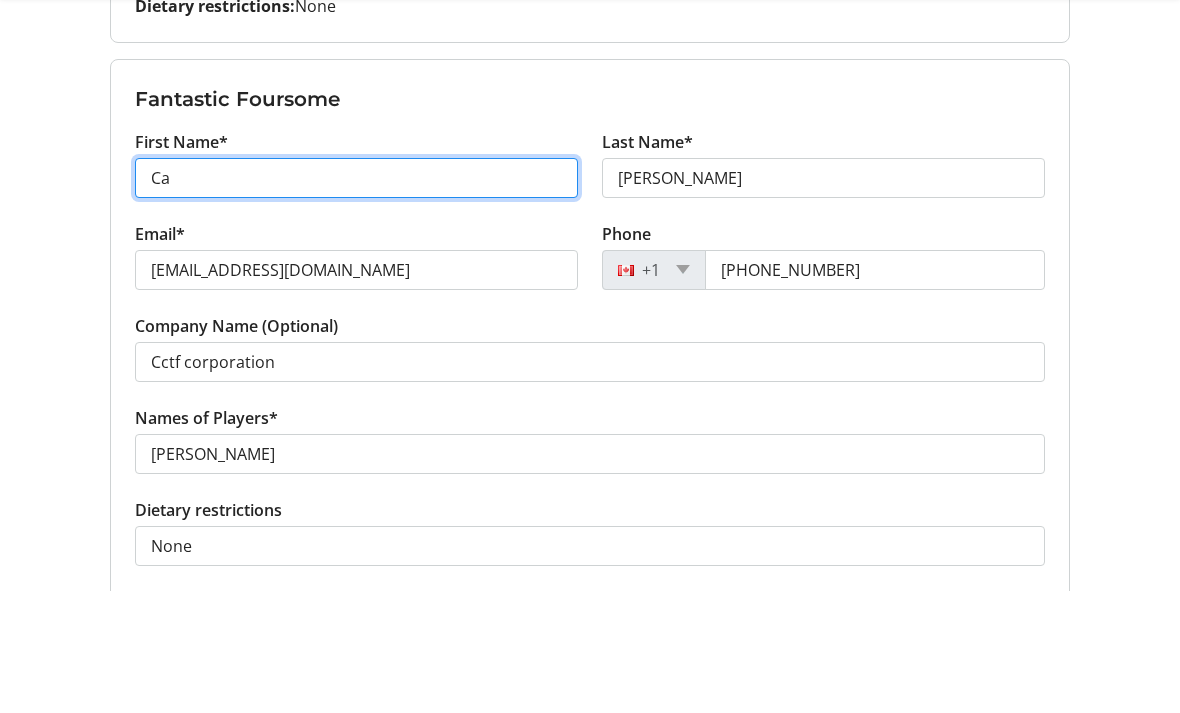type on "C" 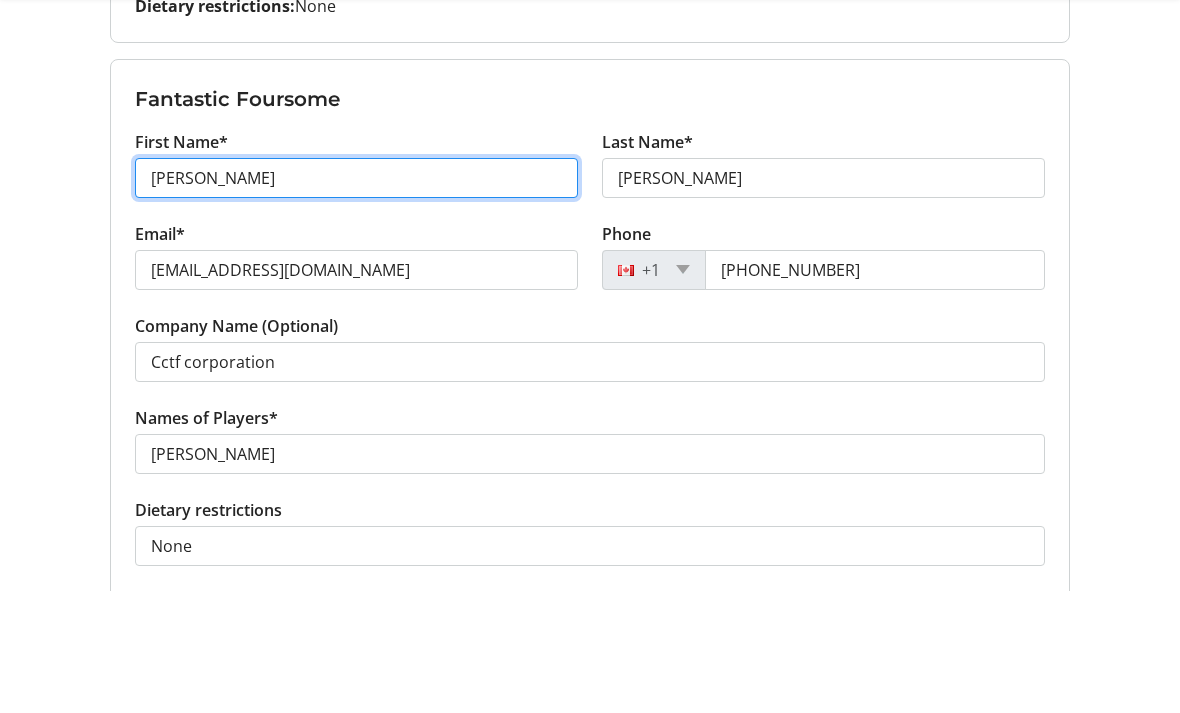 type on "[PERSON_NAME]" 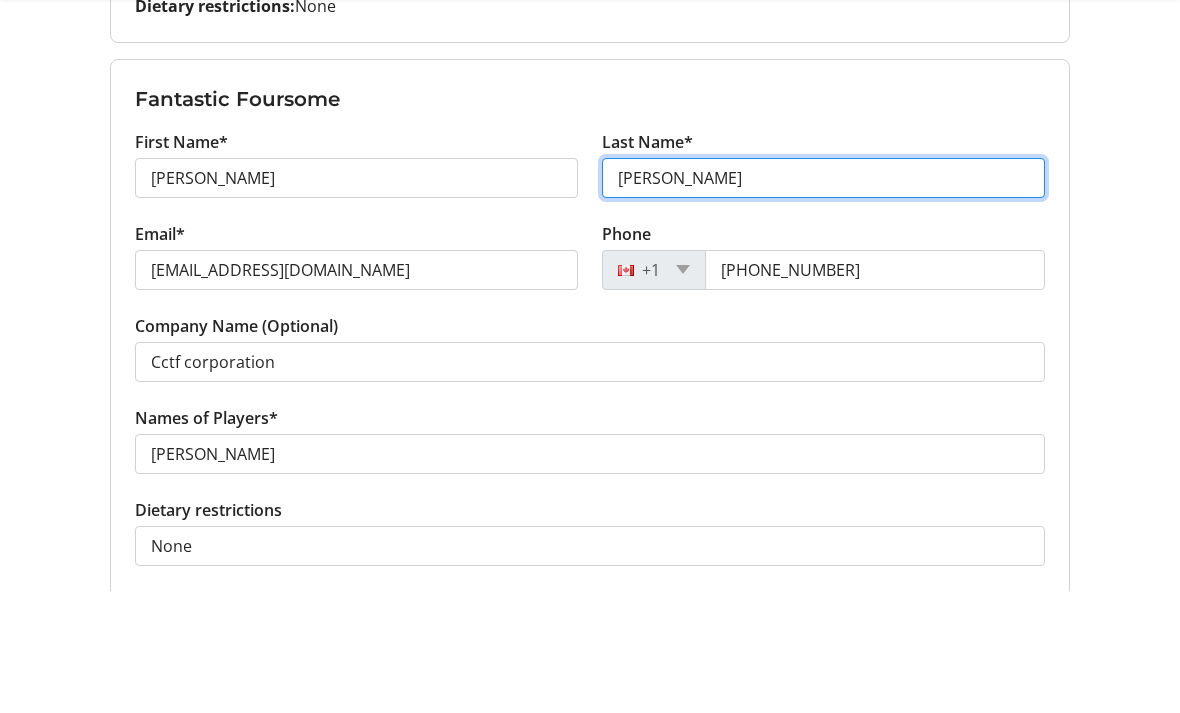 click on "[PERSON_NAME]" at bounding box center [823, 301] 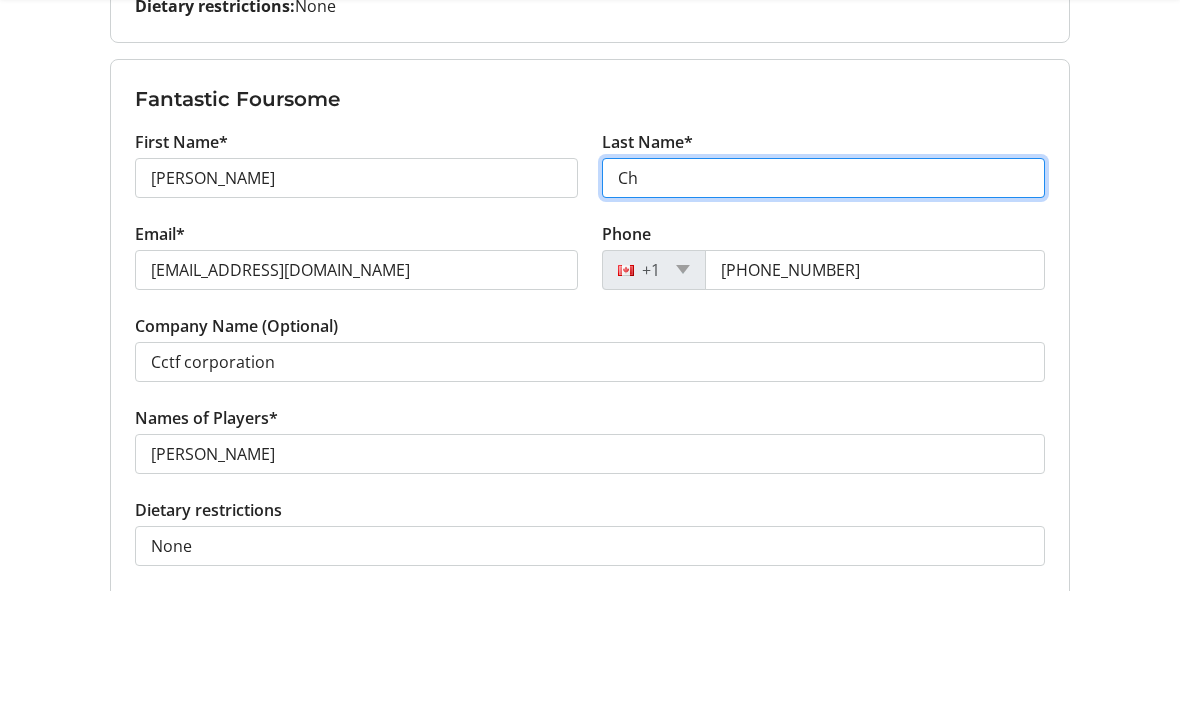 type on "C" 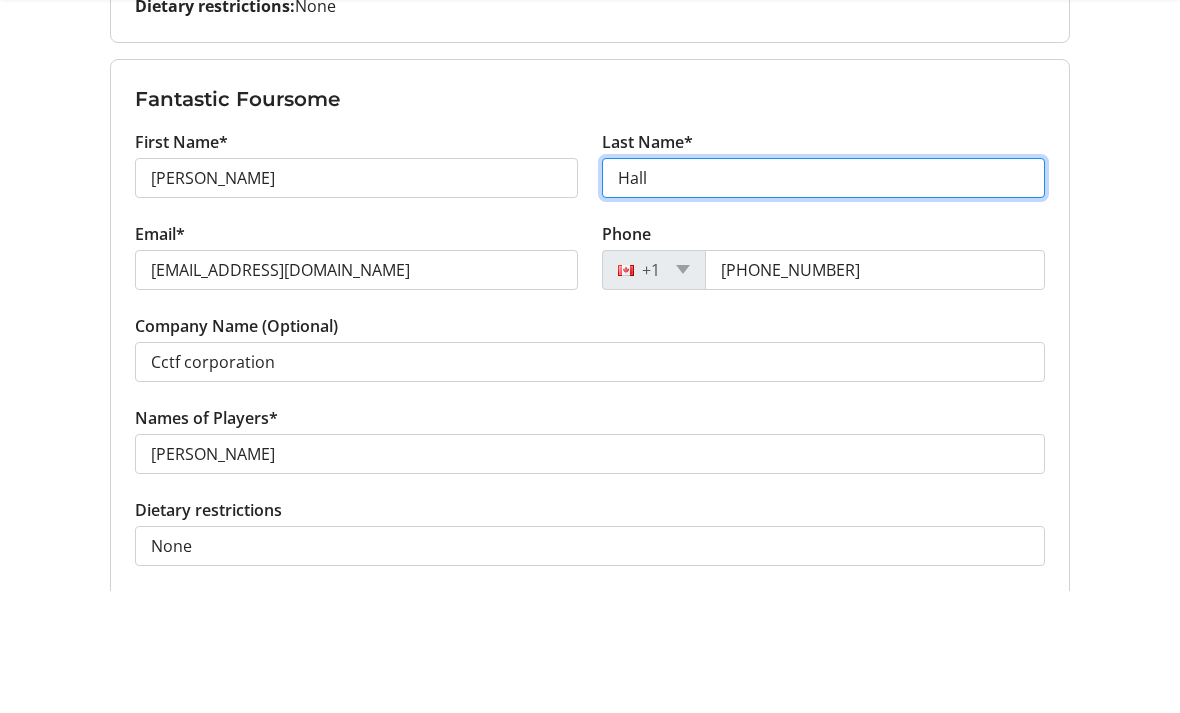 type on "Hall" 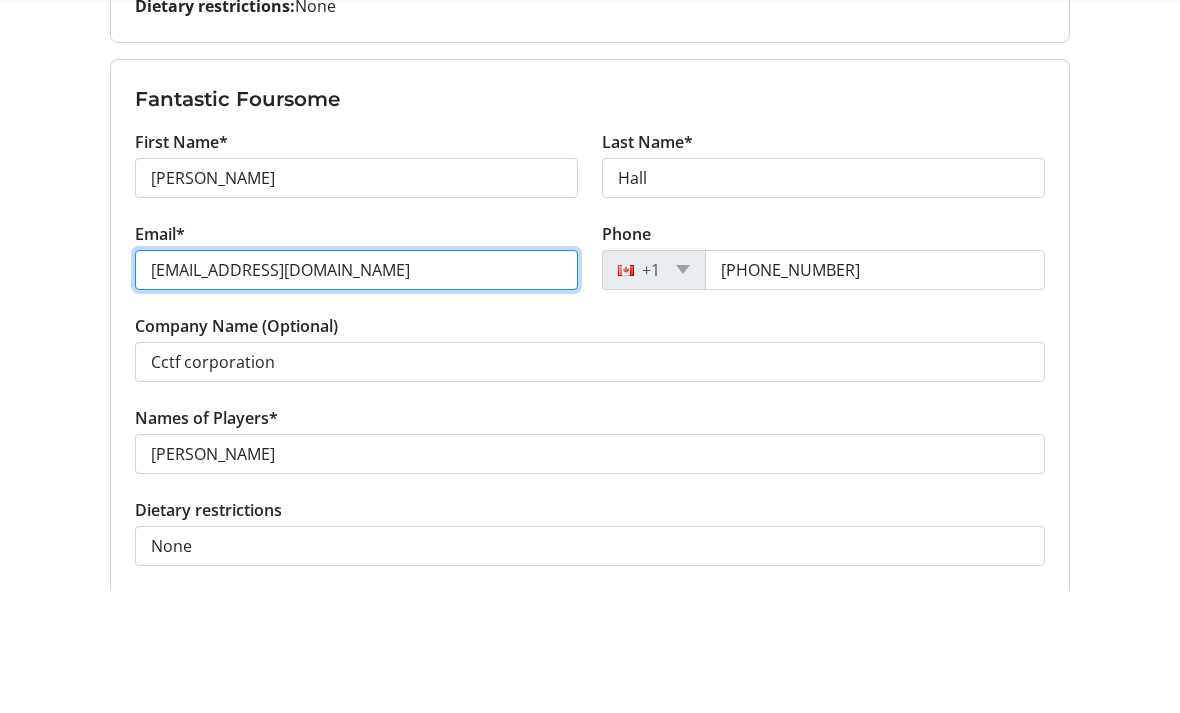 click on "[EMAIL_ADDRESS][DOMAIN_NAME]" at bounding box center [356, 393] 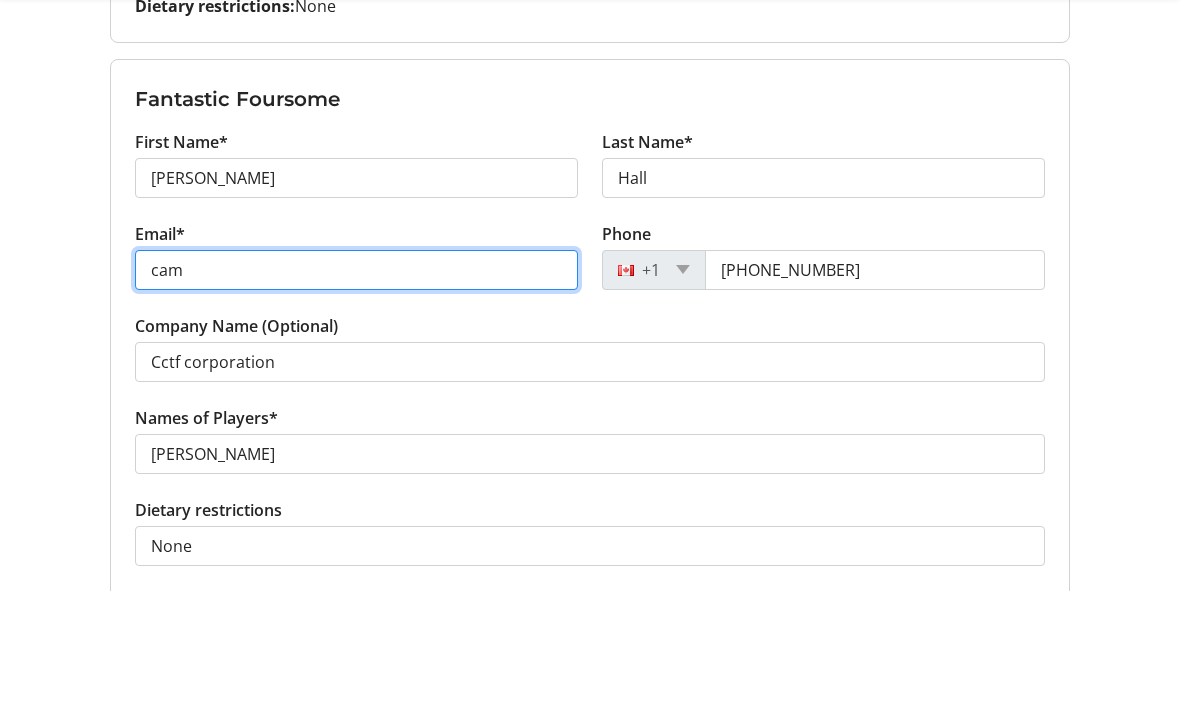 type on "ca" 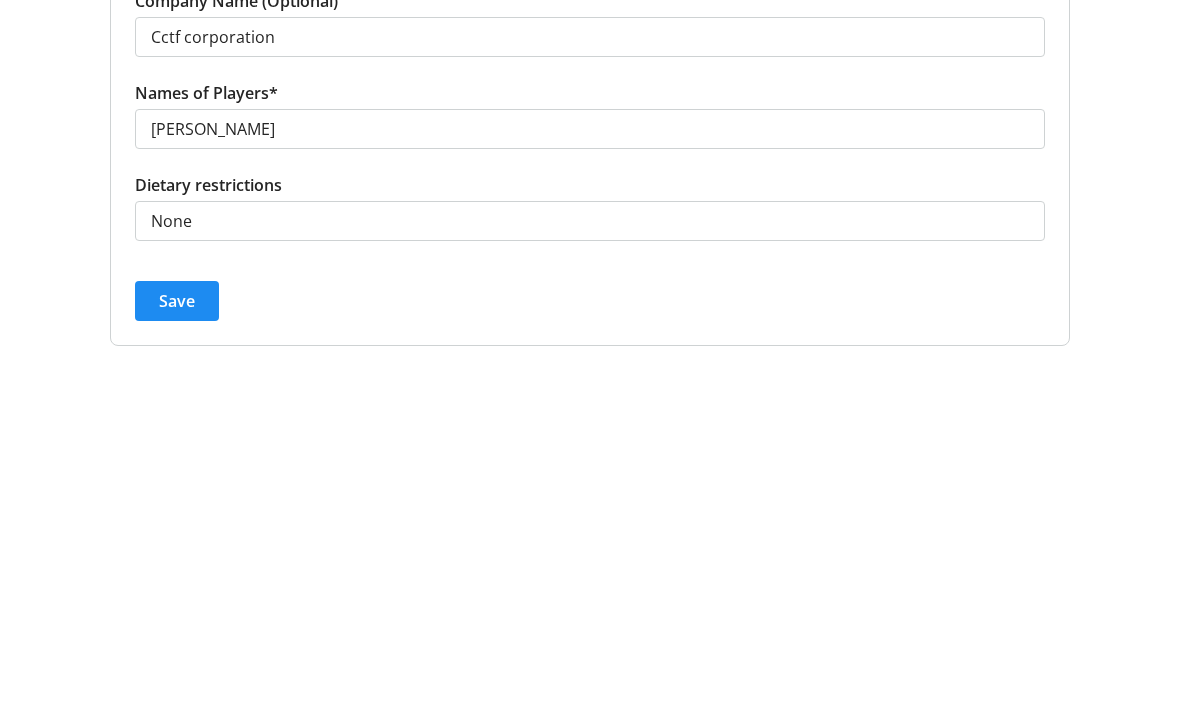 scroll, scrollTop: 859, scrollLeft: 0, axis: vertical 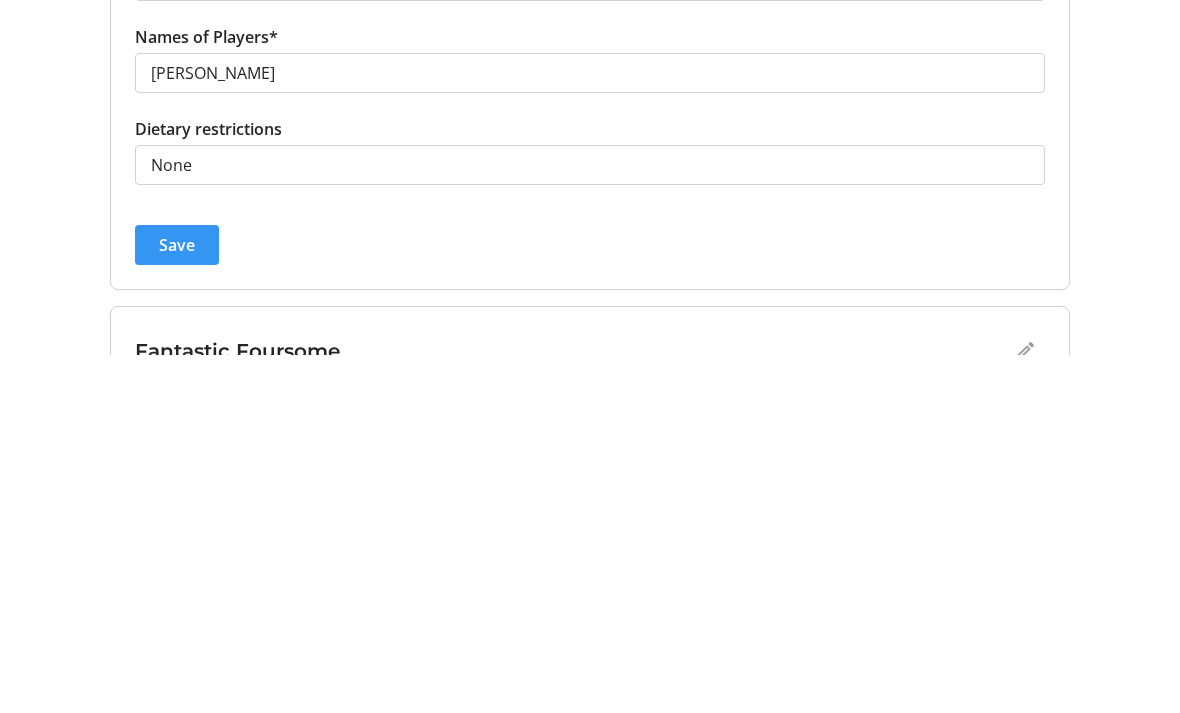 type on "[EMAIL_ADDRESS][DOMAIN_NAME]" 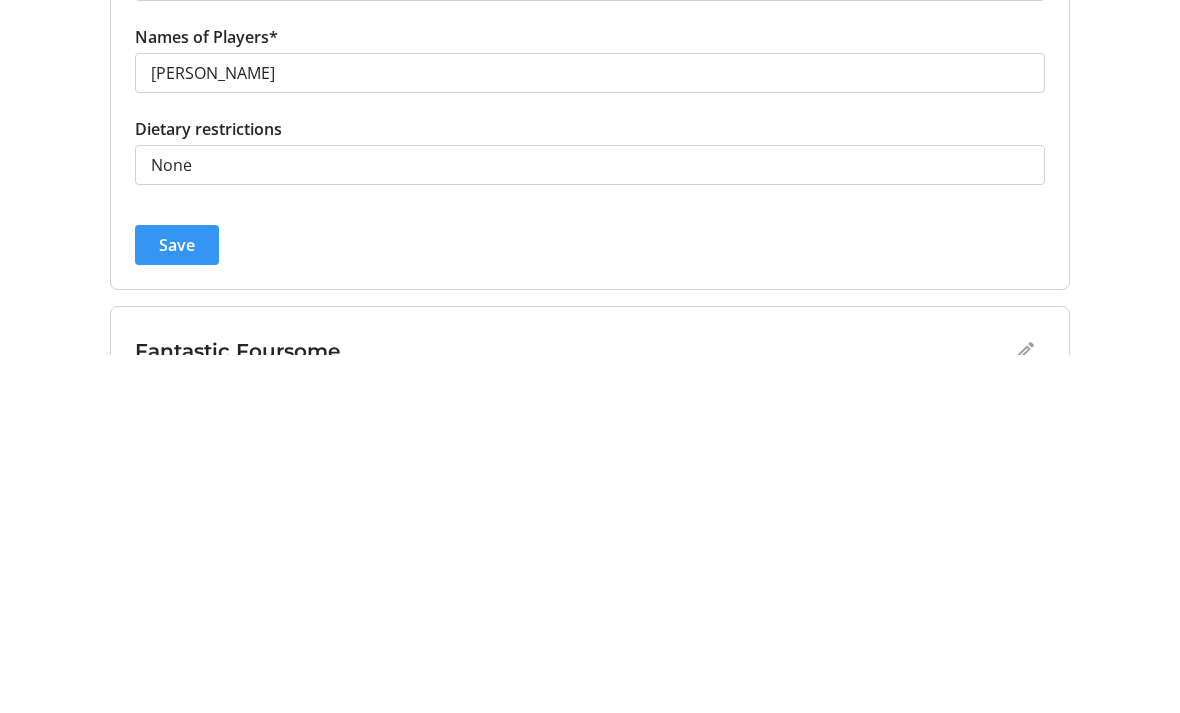click on "Save" 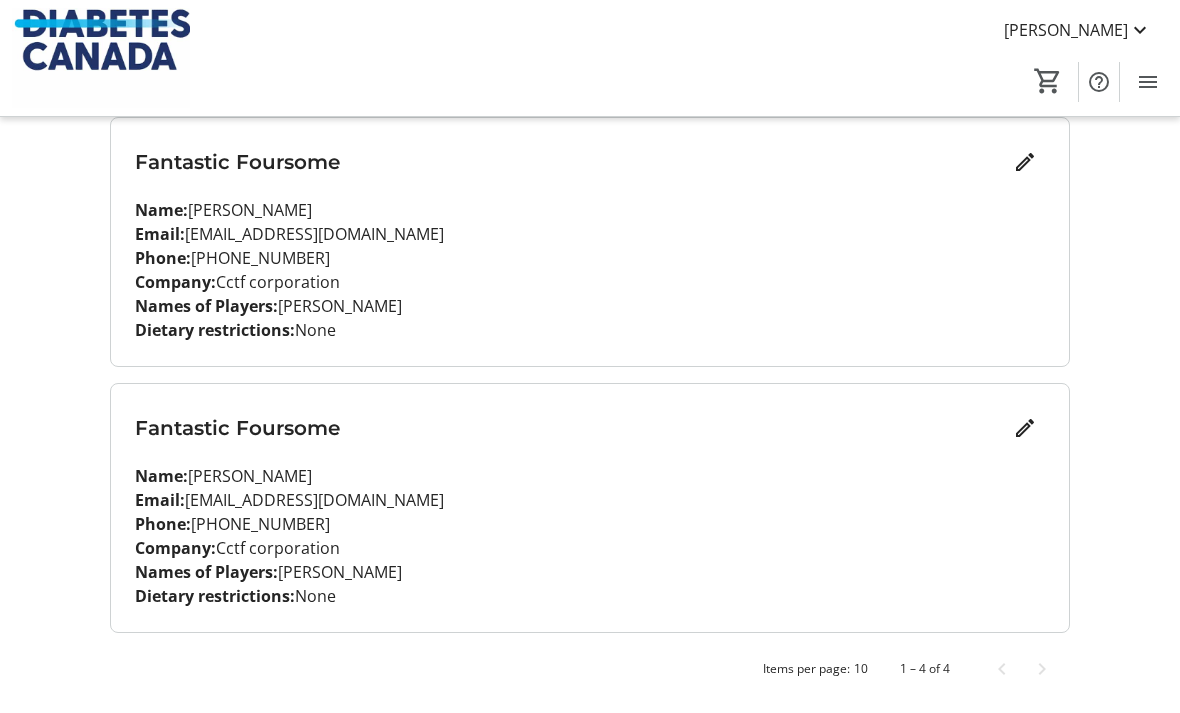 scroll, scrollTop: 713, scrollLeft: 0, axis: vertical 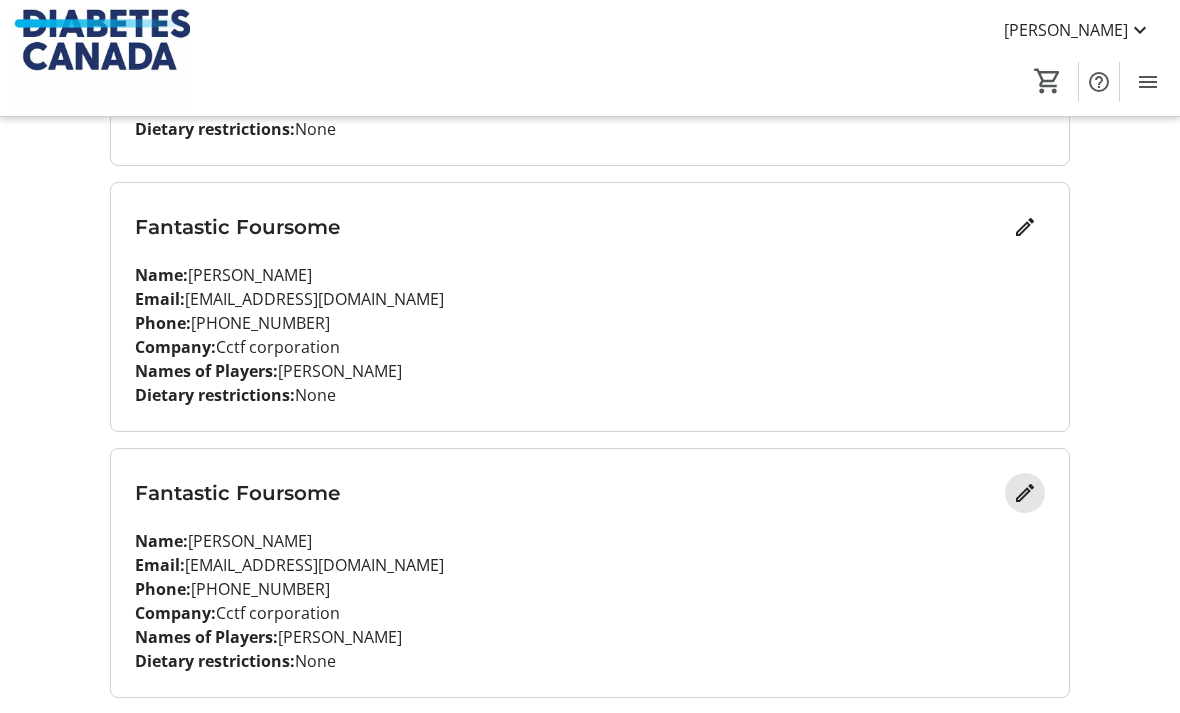 click 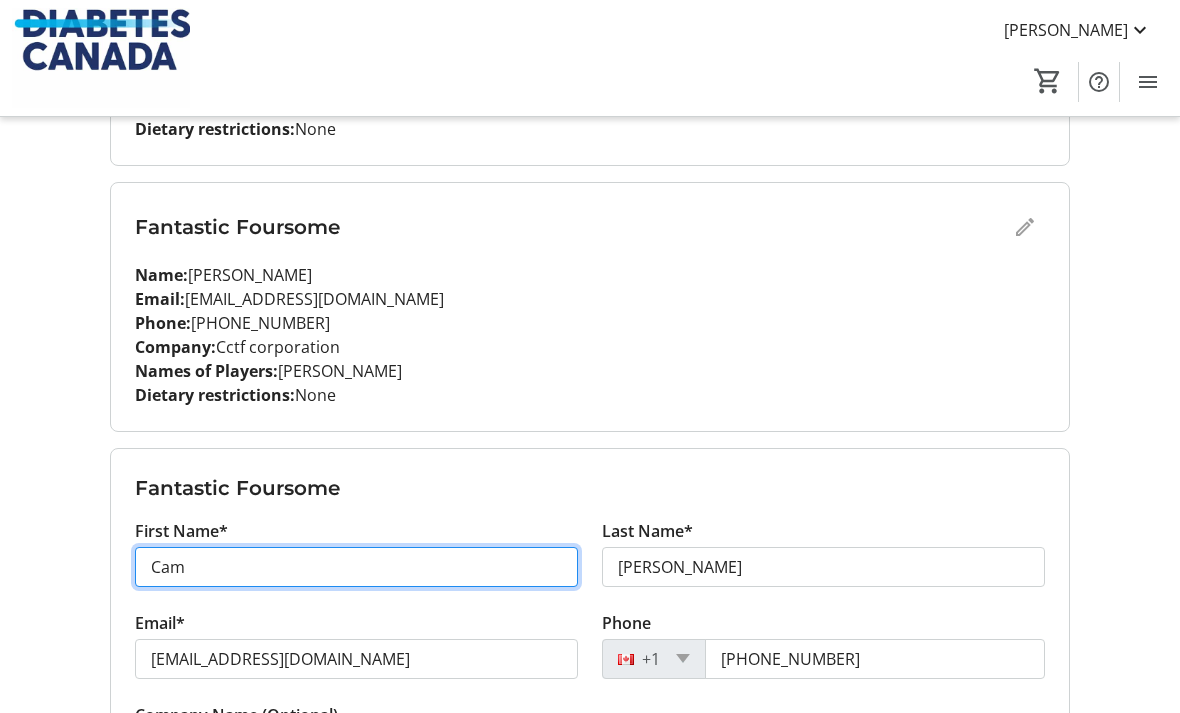 click on "Cam" at bounding box center (356, 567) 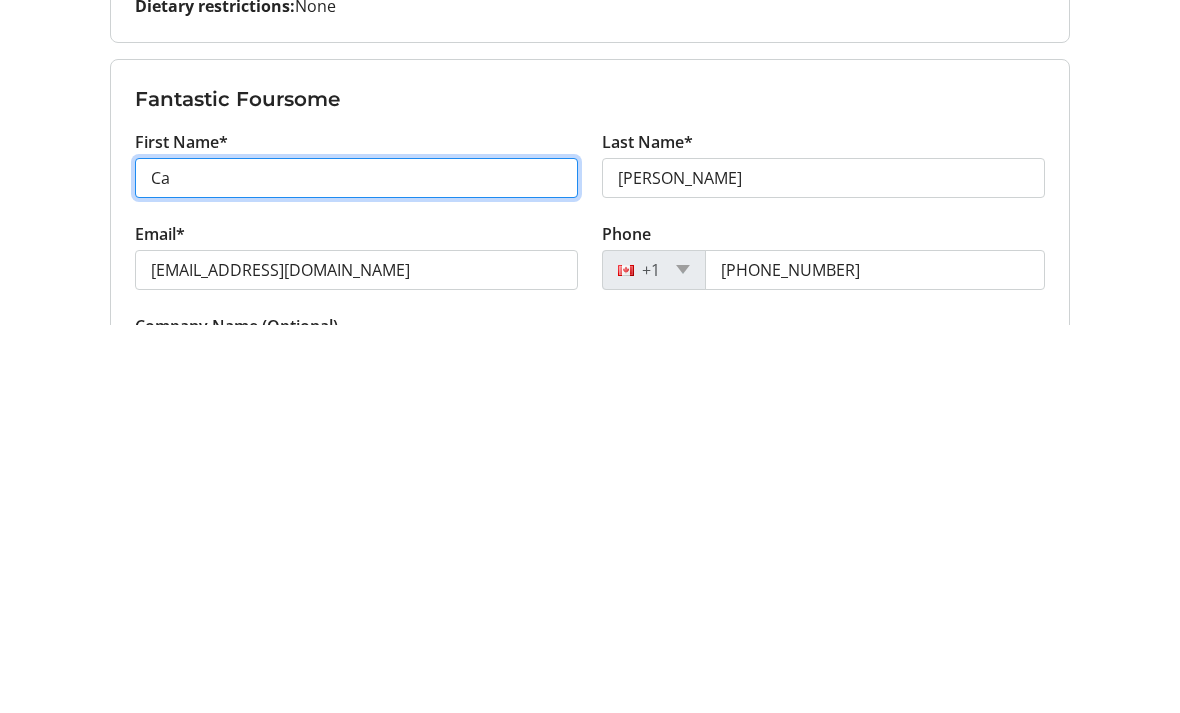 type on "C" 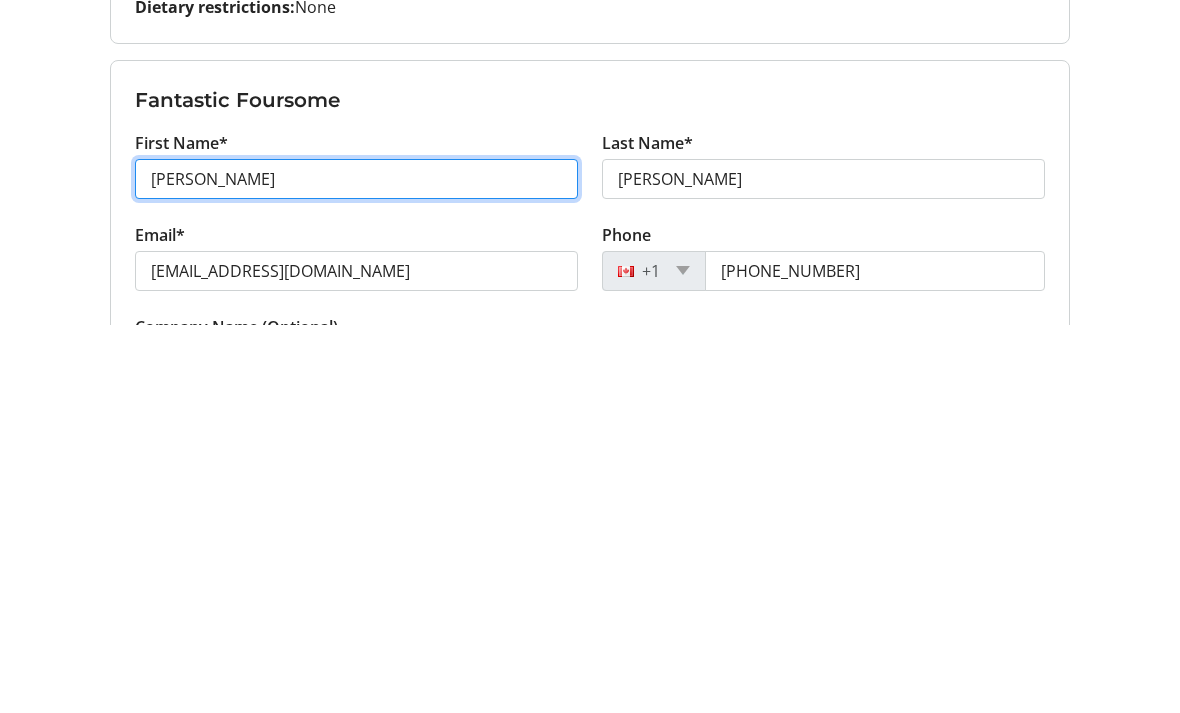 type on "[PERSON_NAME]" 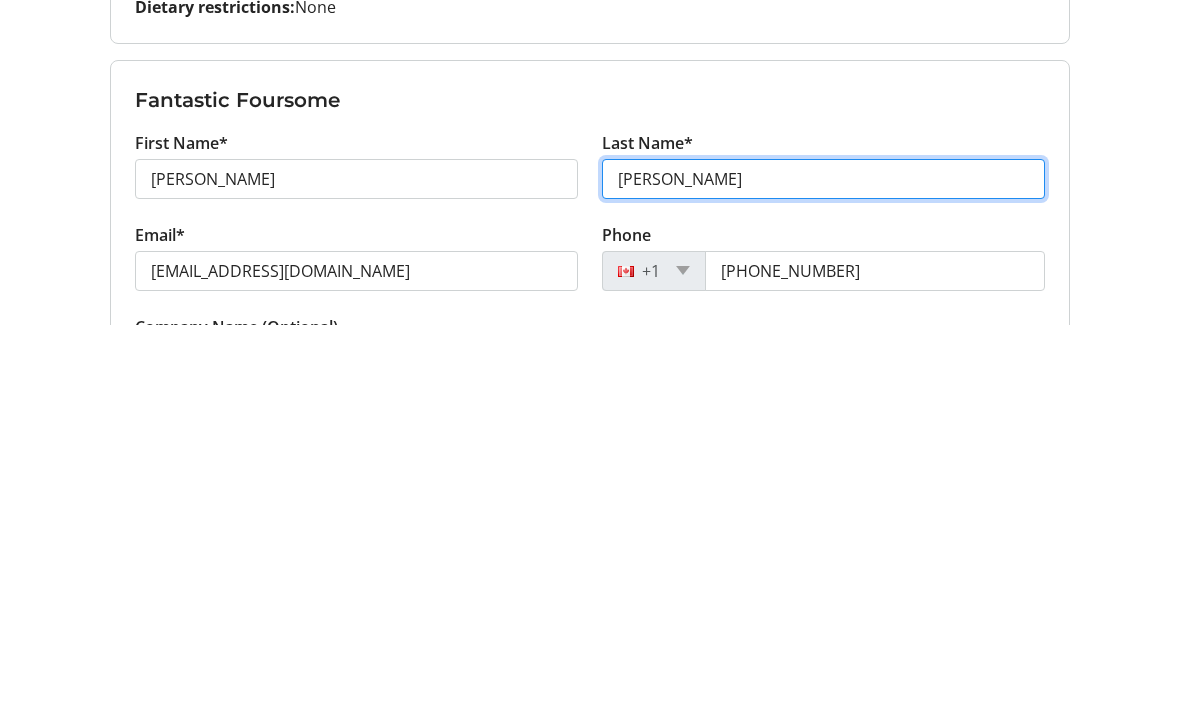 click on "[PERSON_NAME]" at bounding box center [823, 567] 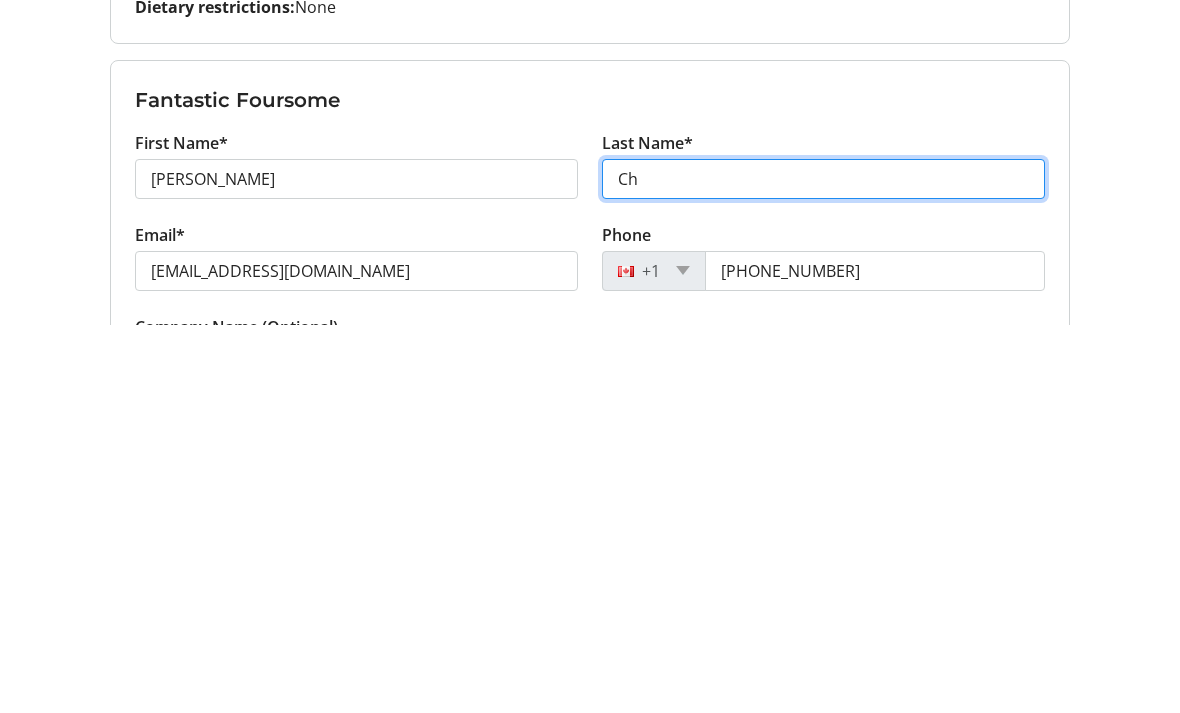 type on "C" 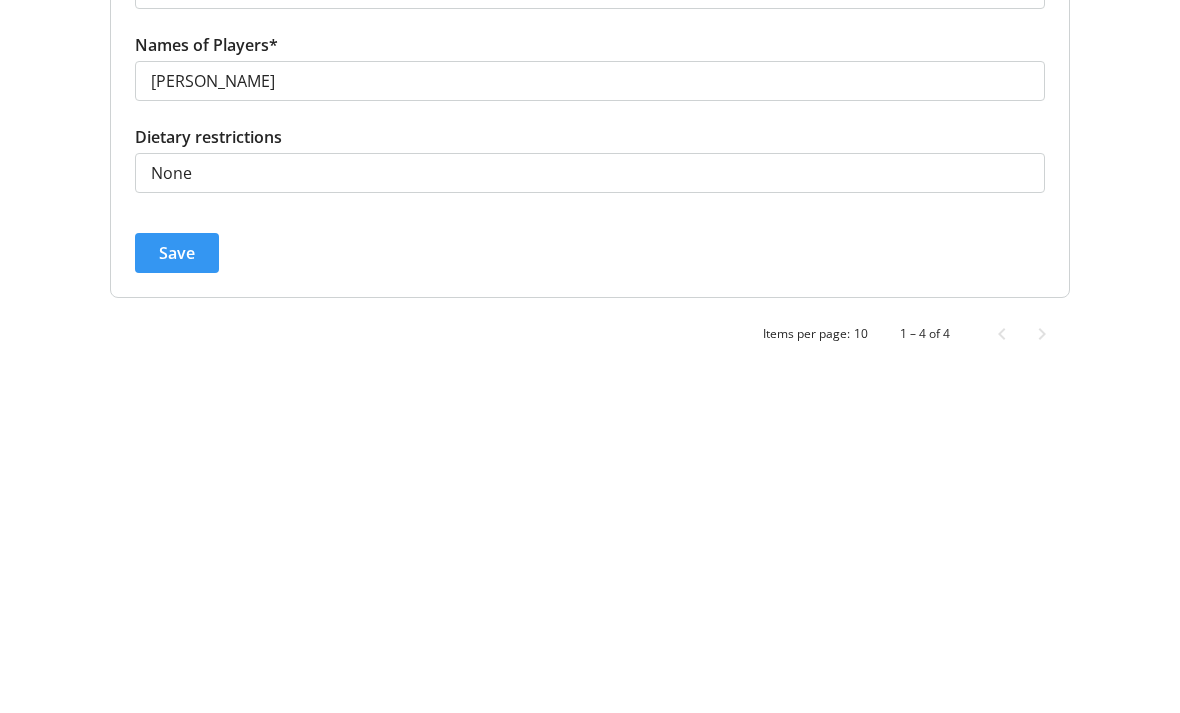 type on "[PERSON_NAME]" 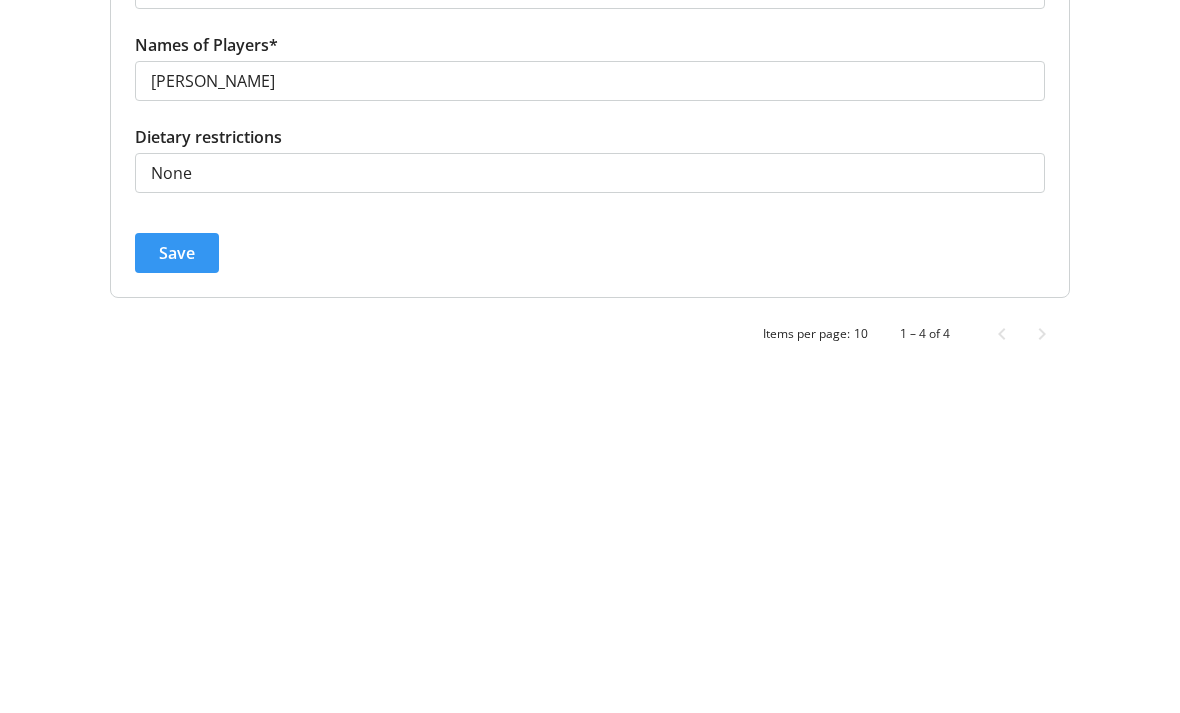 click on "Save" 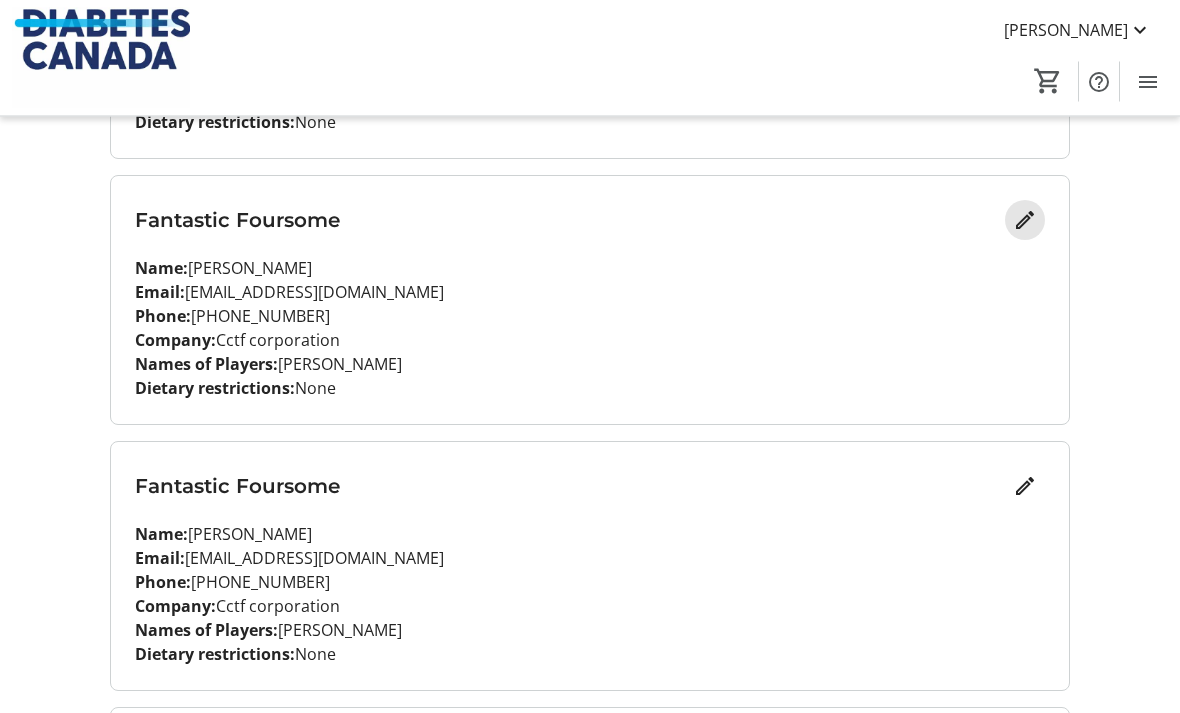 scroll, scrollTop: 454, scrollLeft: 0, axis: vertical 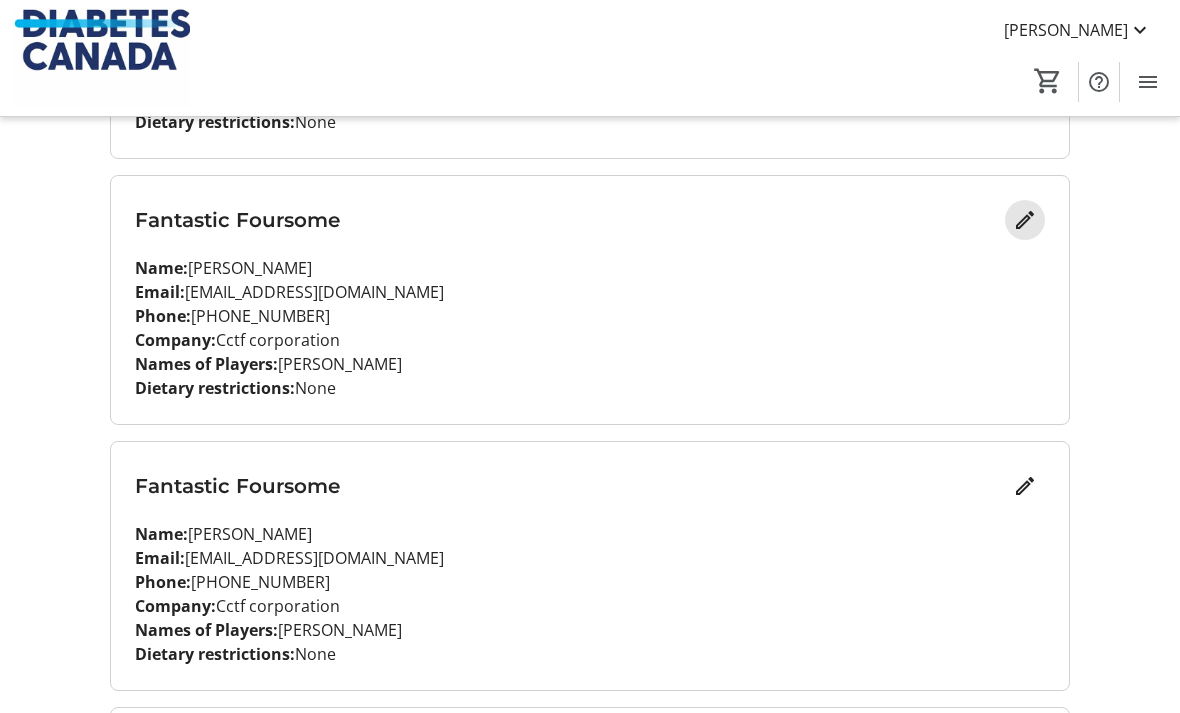 click 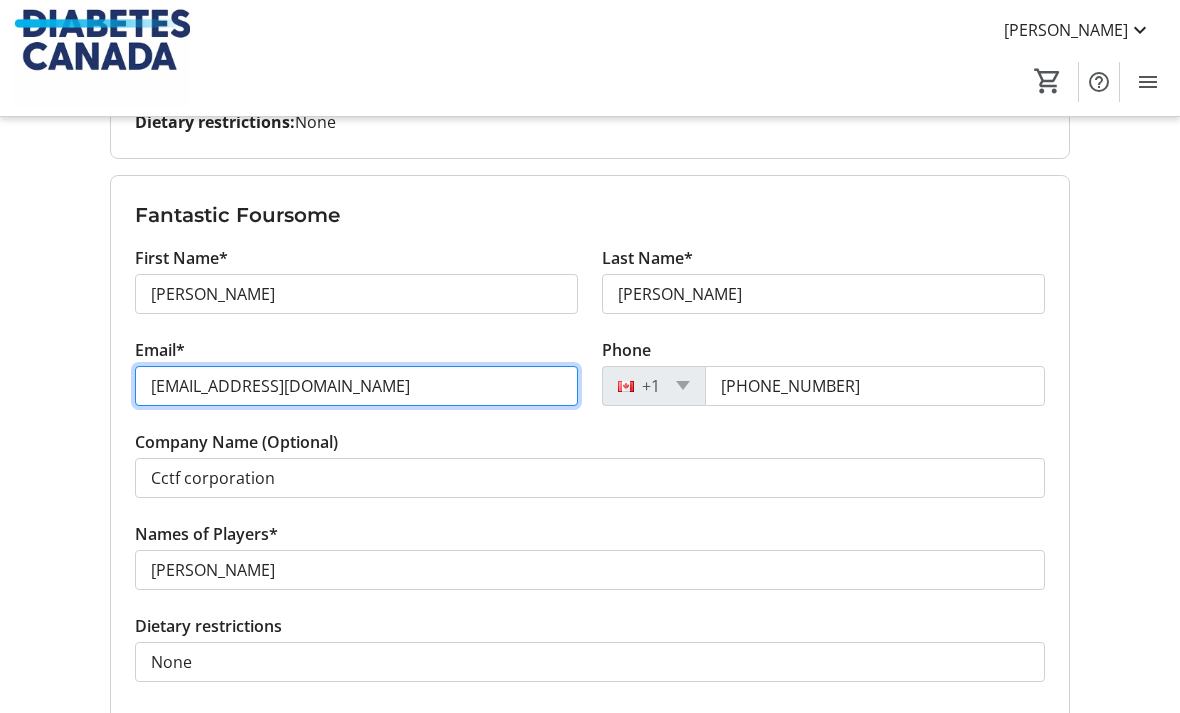 click on "[EMAIL_ADDRESS][DOMAIN_NAME]" at bounding box center (356, 386) 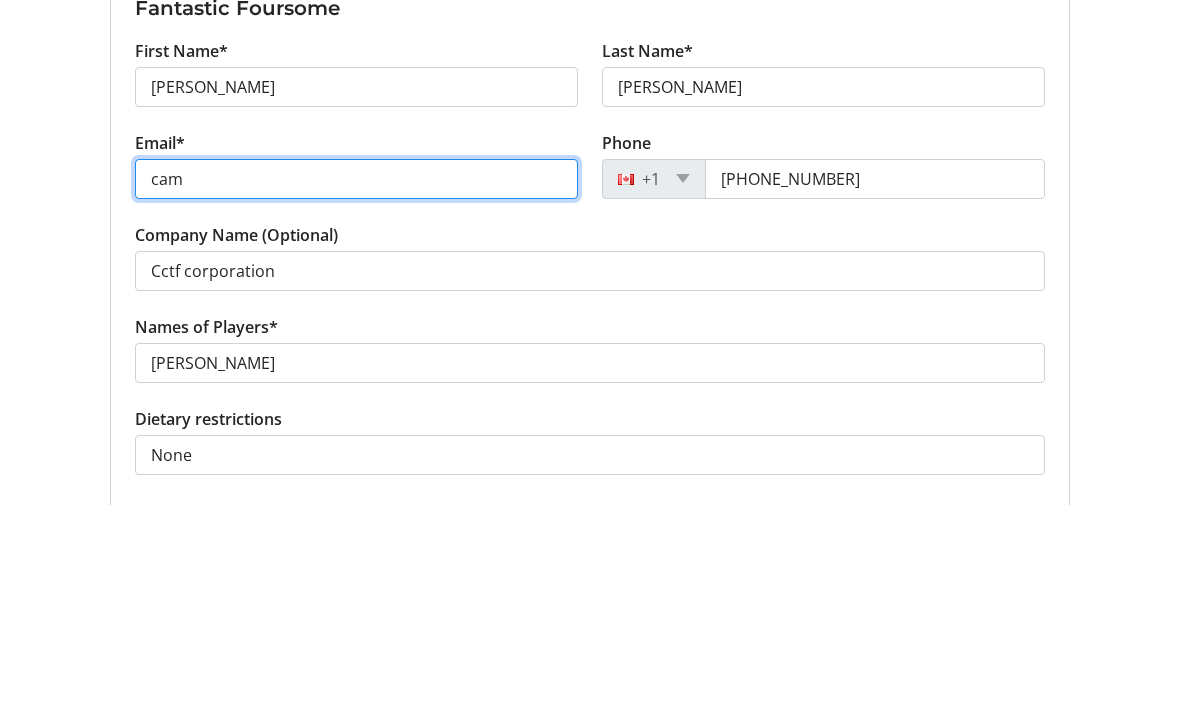 type on "ca" 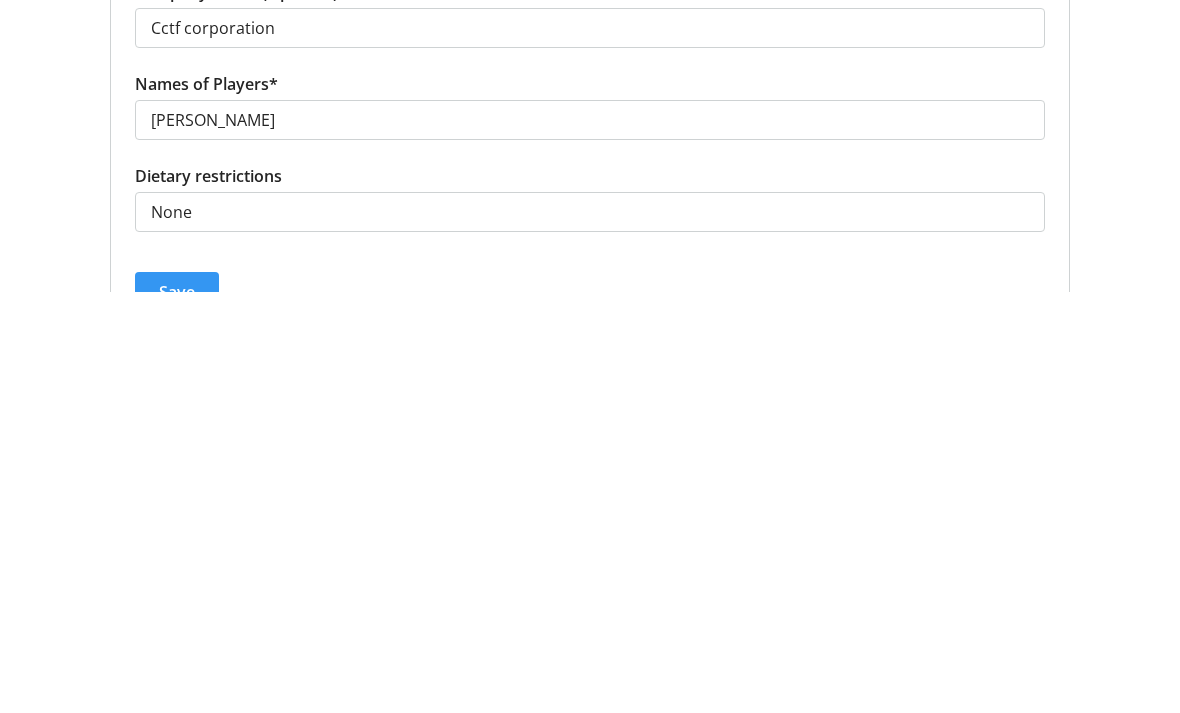 type on "[EMAIL_ADDRESS][DOMAIN_NAME]" 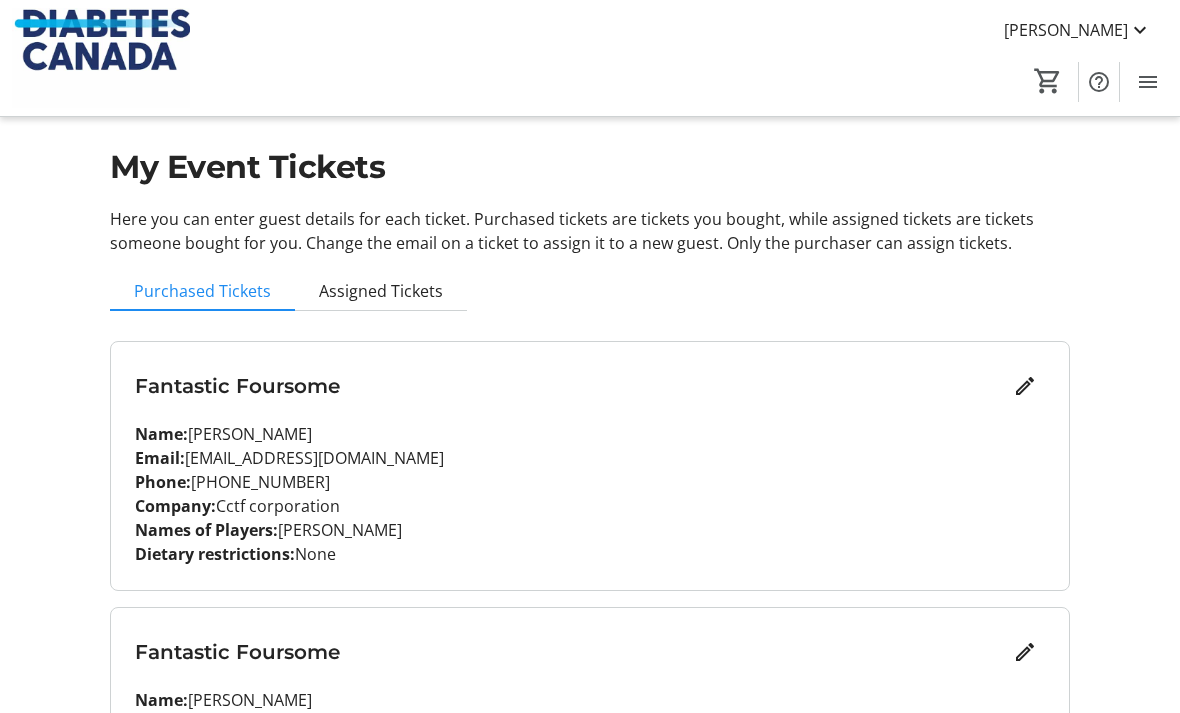 scroll, scrollTop: 0, scrollLeft: 0, axis: both 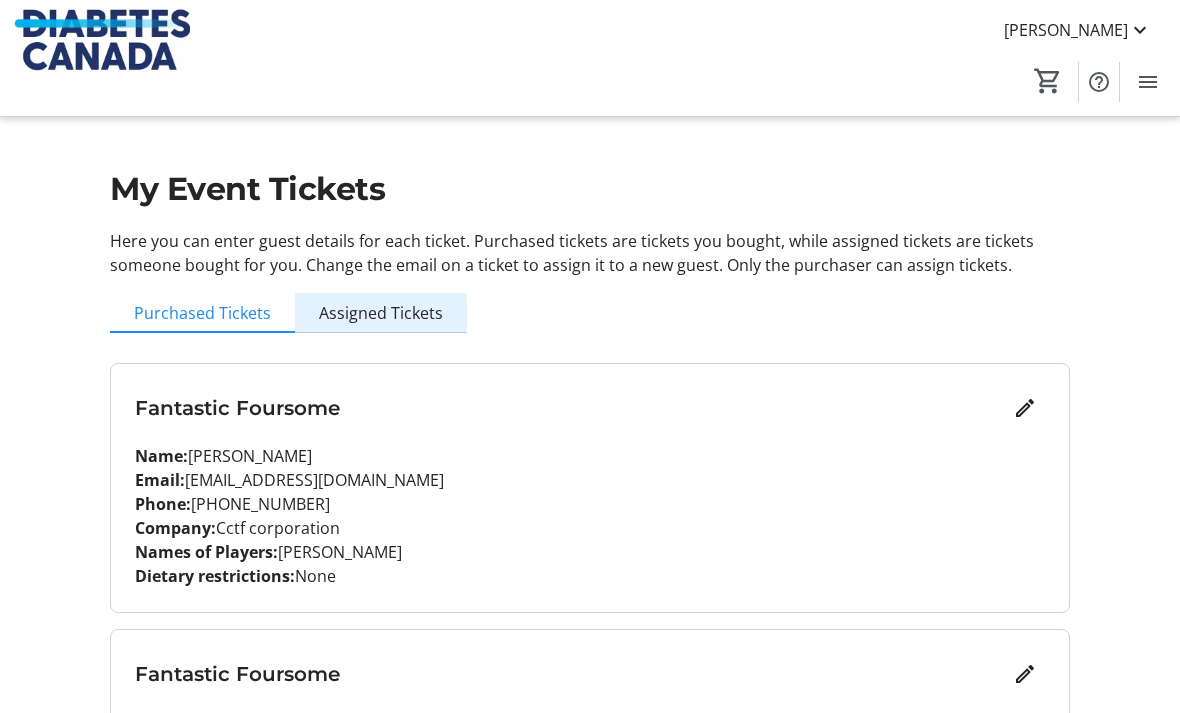 click on "Assigned Tickets" at bounding box center (381, 313) 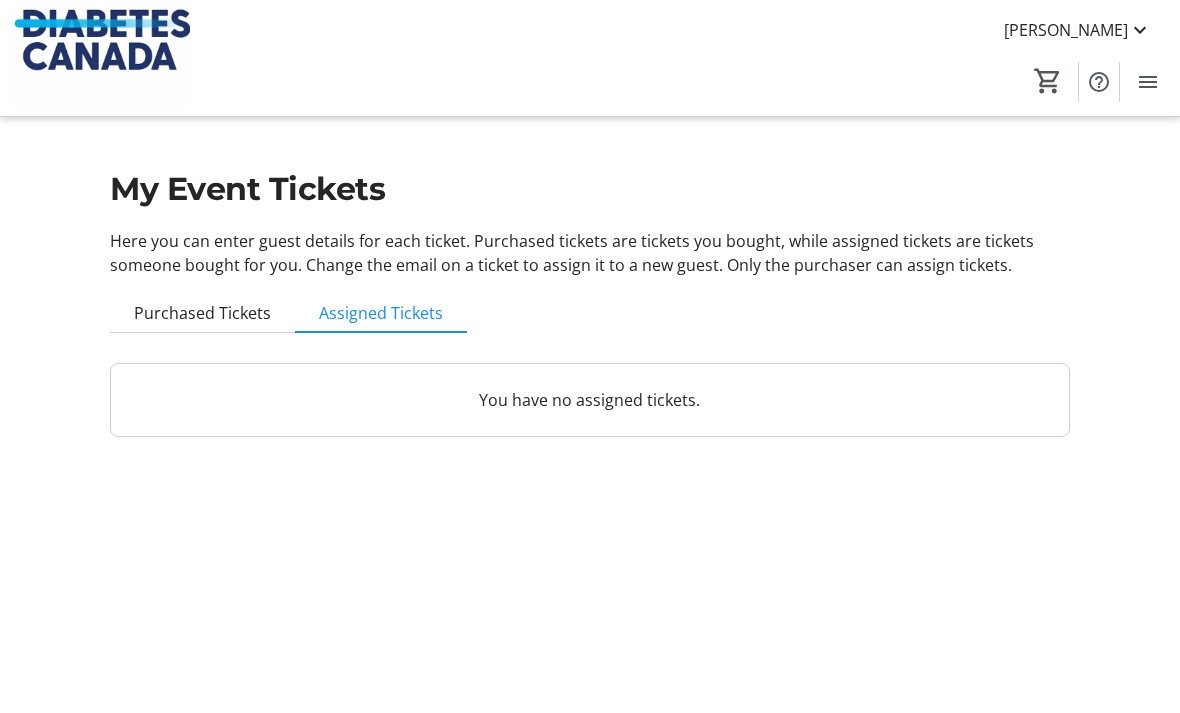 click on "You have no assigned tickets." 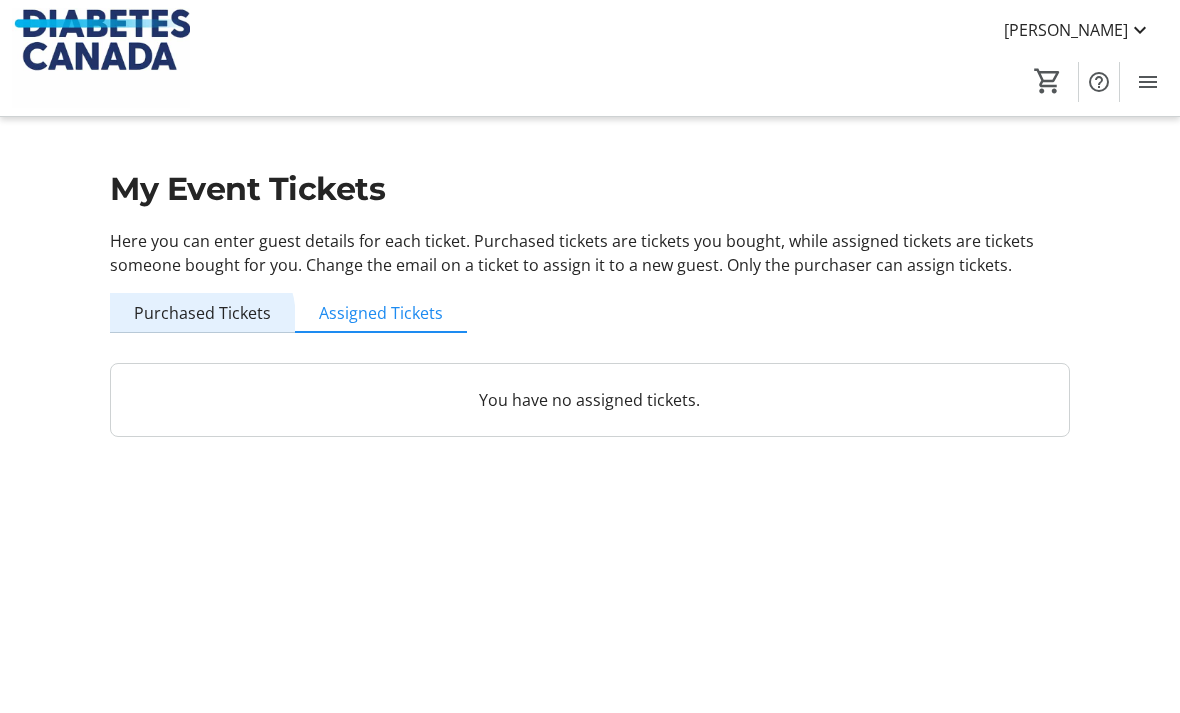 click on "Purchased Tickets" at bounding box center [202, 313] 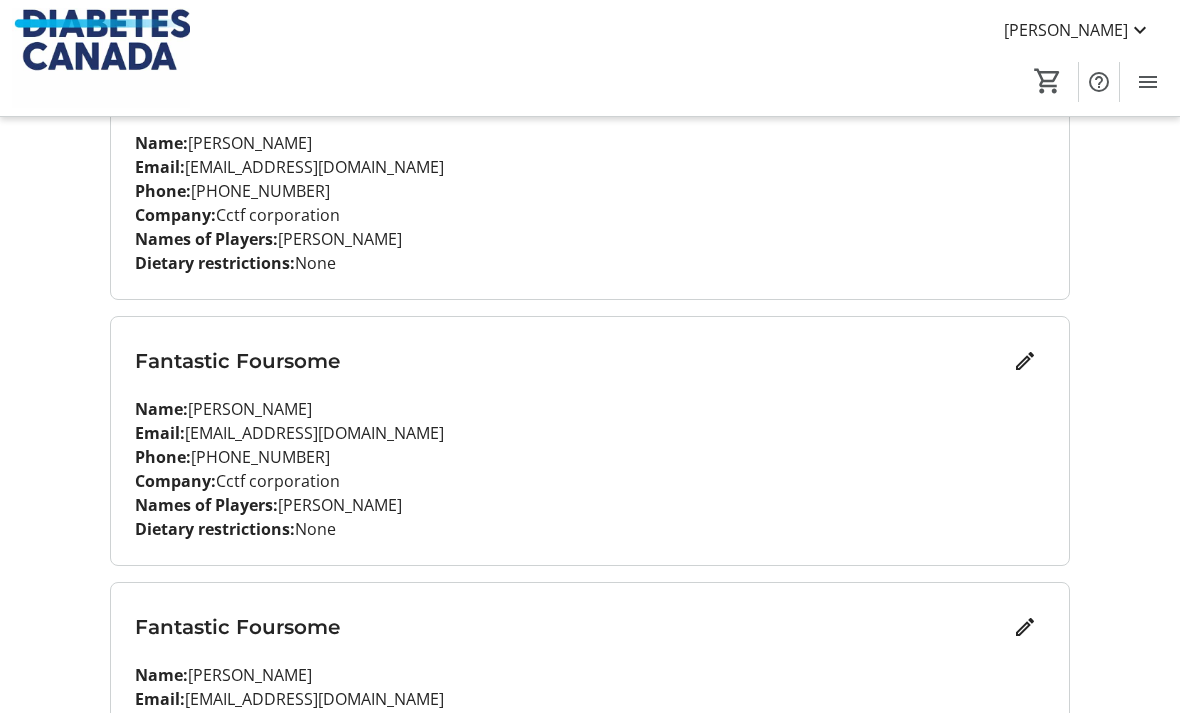 scroll, scrollTop: 713, scrollLeft: 0, axis: vertical 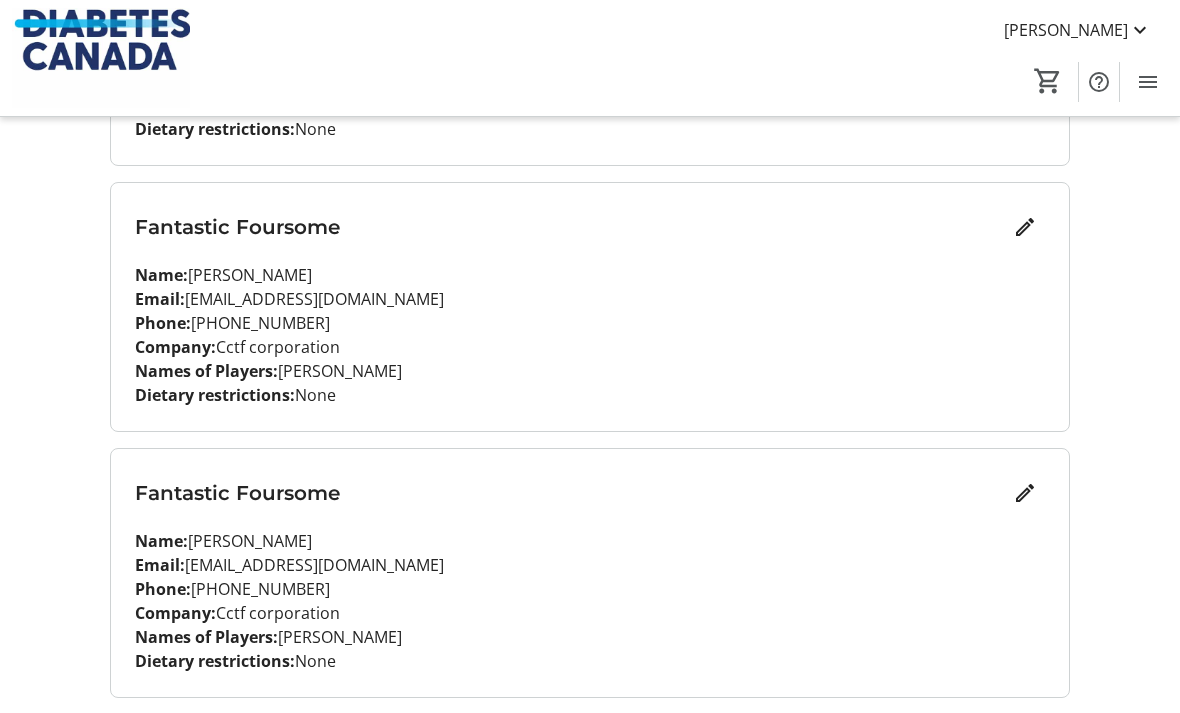 click 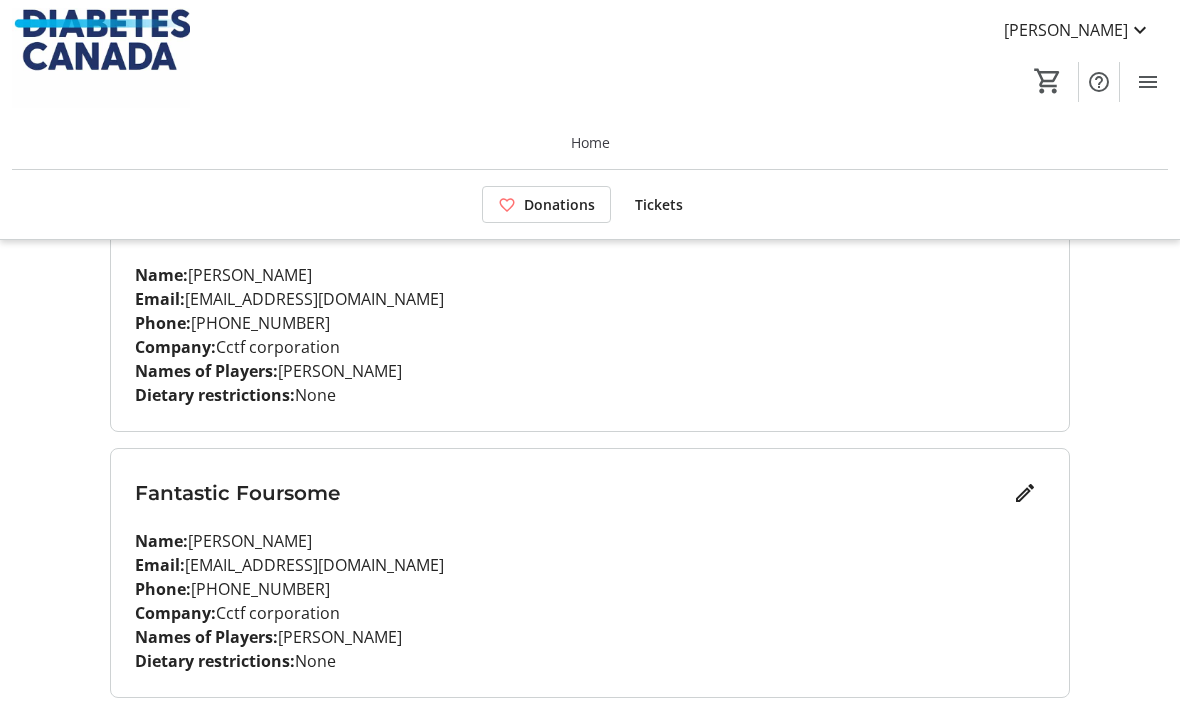 click on "[PERSON_NAME]  Home  Donations   Tickets  0" 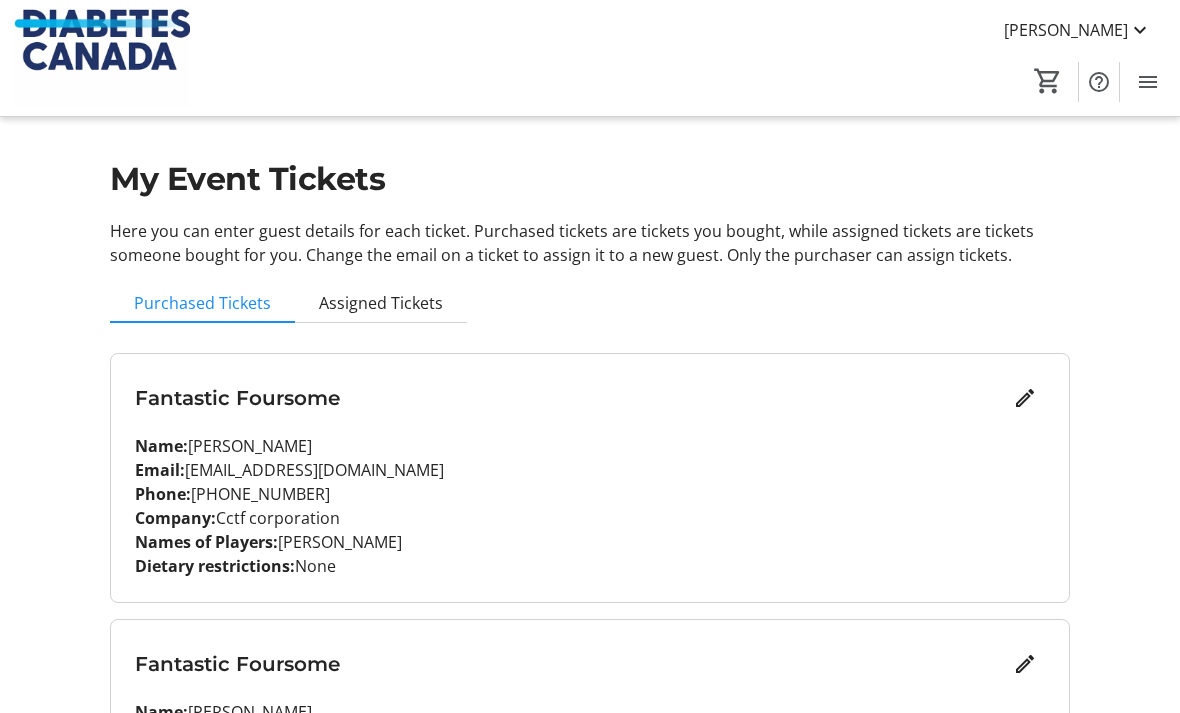 scroll, scrollTop: 0, scrollLeft: 0, axis: both 